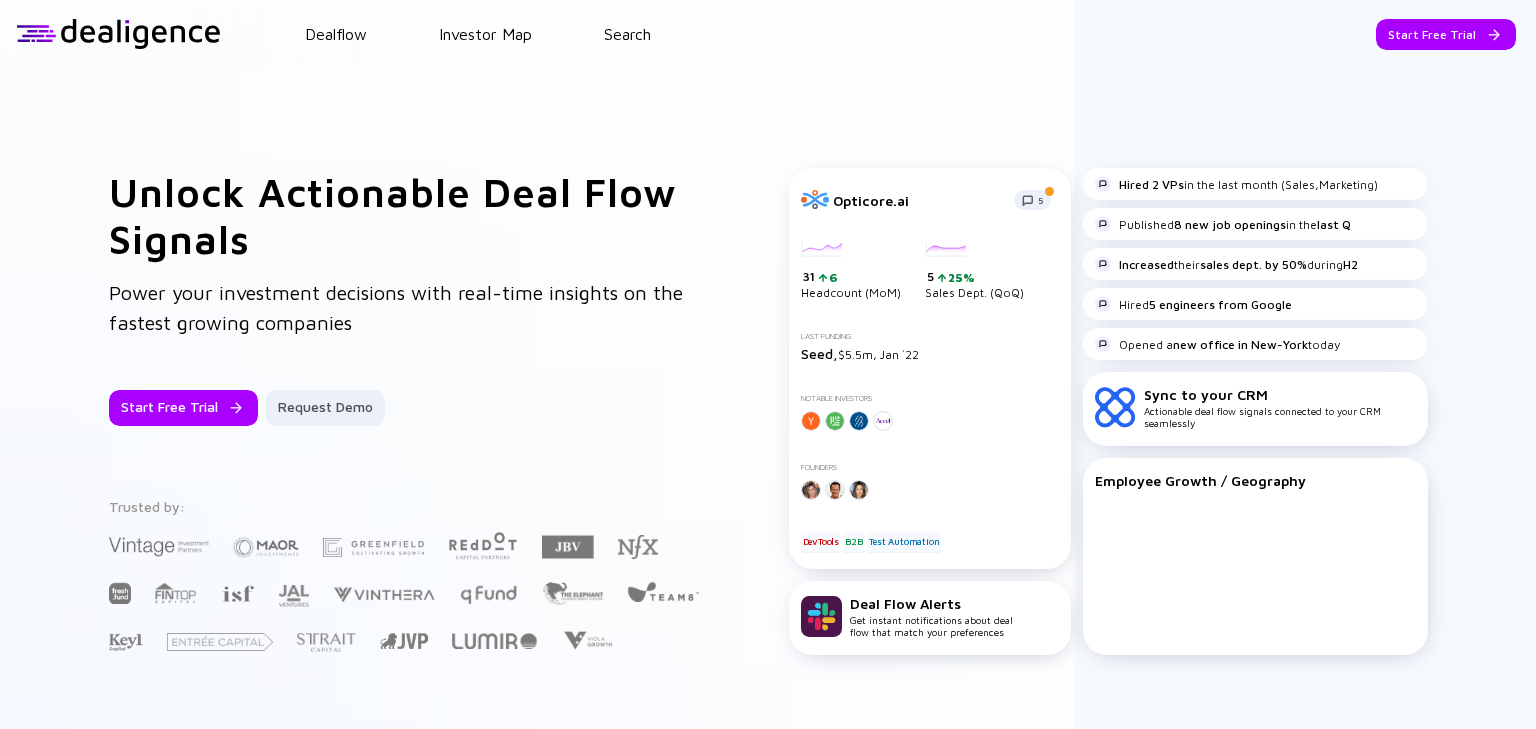 scroll, scrollTop: 0, scrollLeft: 0, axis: both 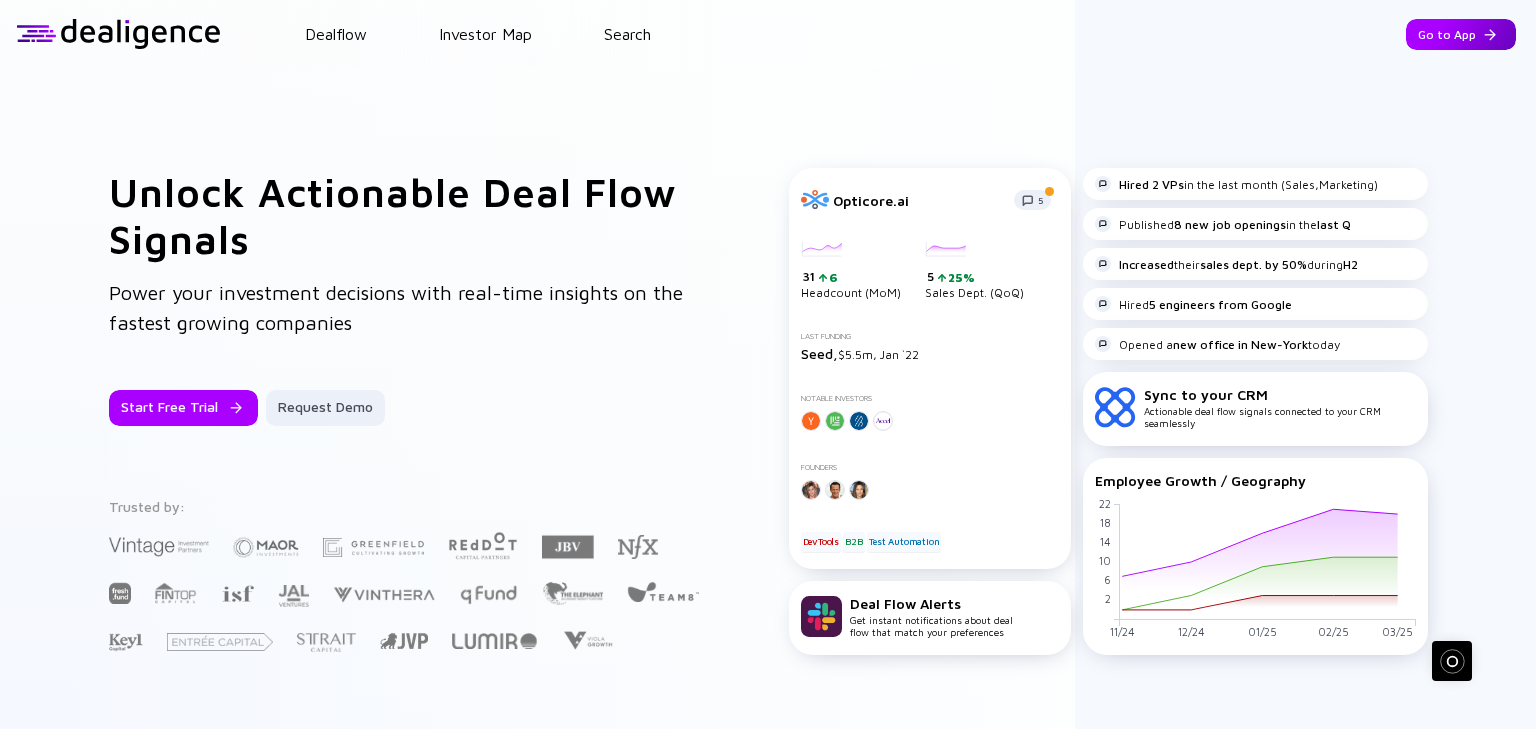 drag, startPoint x: 0, startPoint y: 0, endPoint x: 1445, endPoint y: 36, distance: 1445.4484 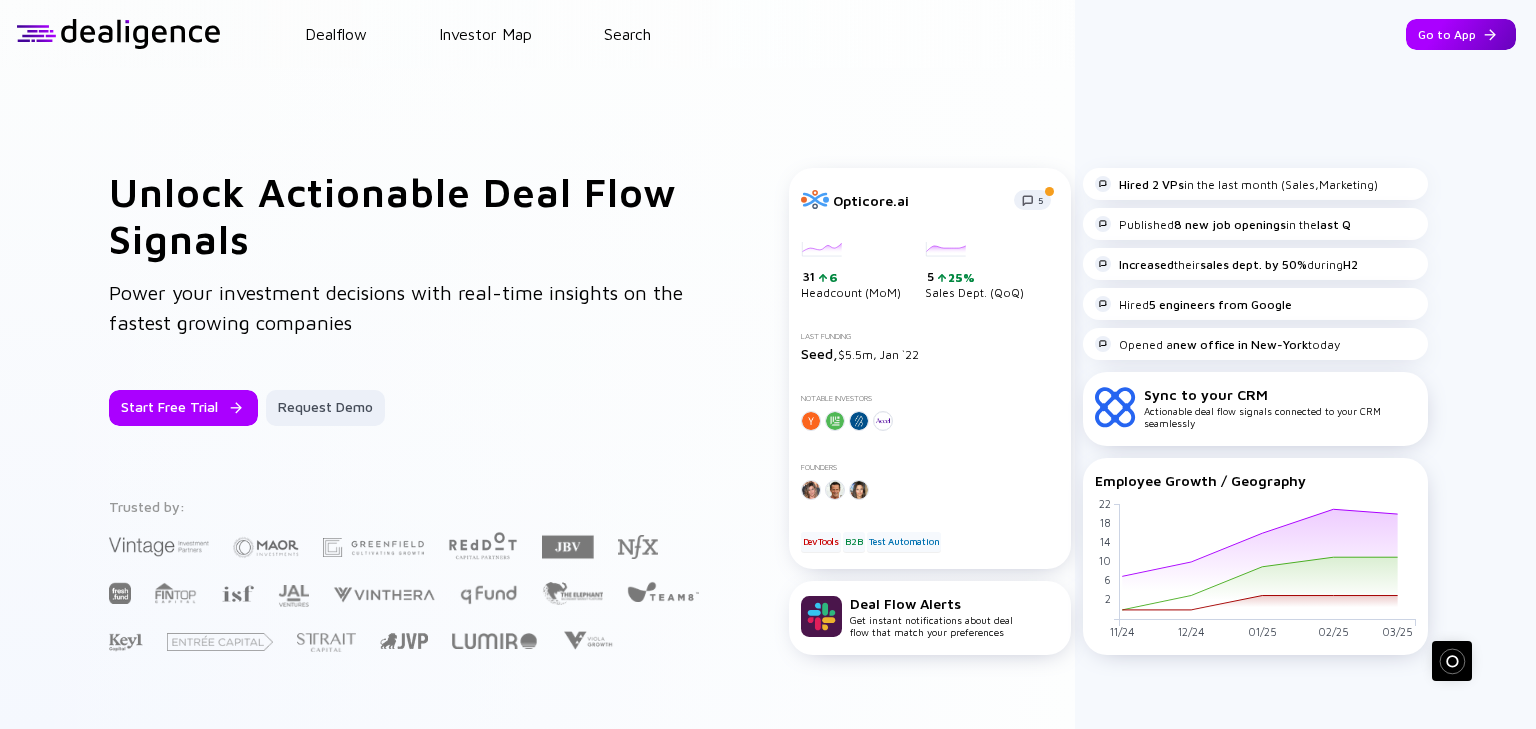 click on "Go to App" at bounding box center [1461, 34] 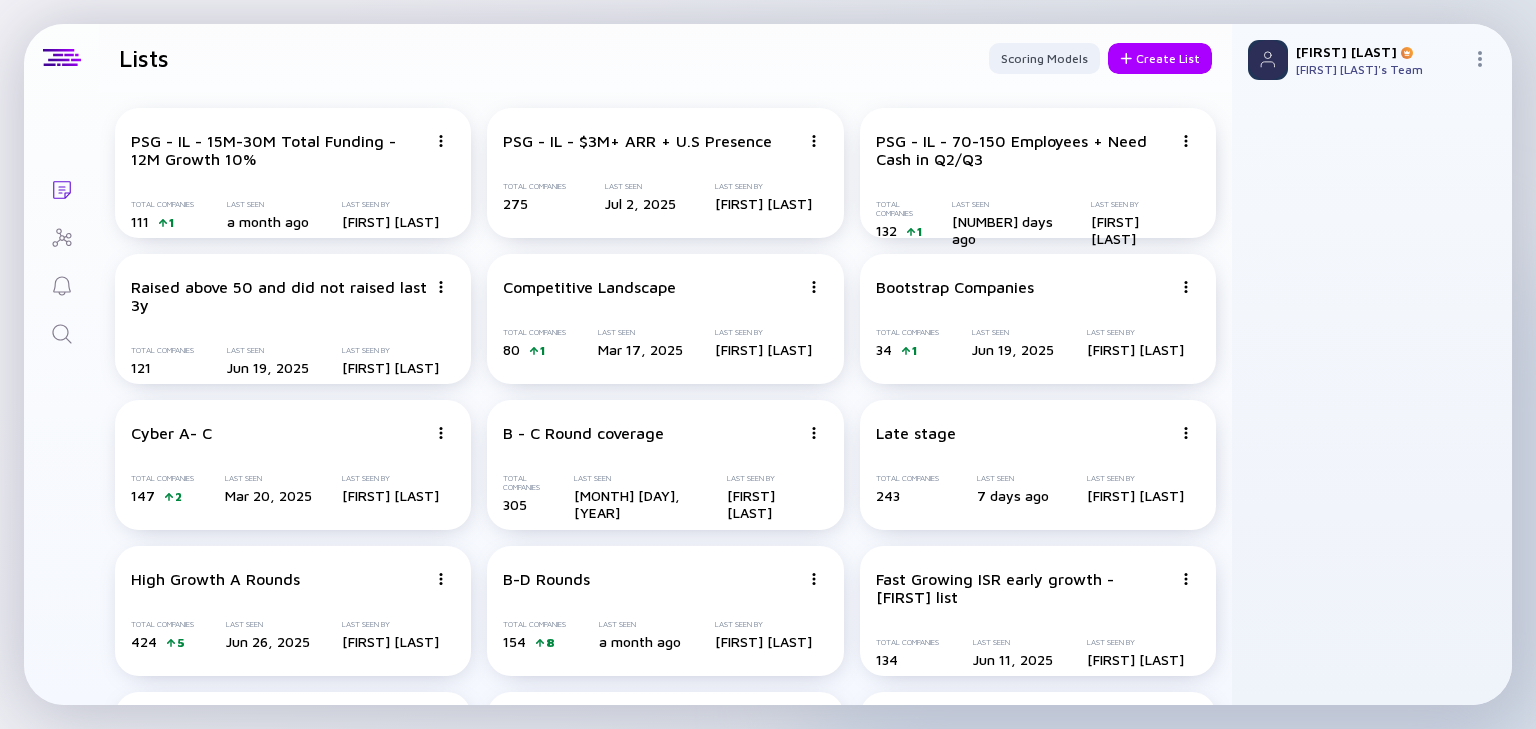 click 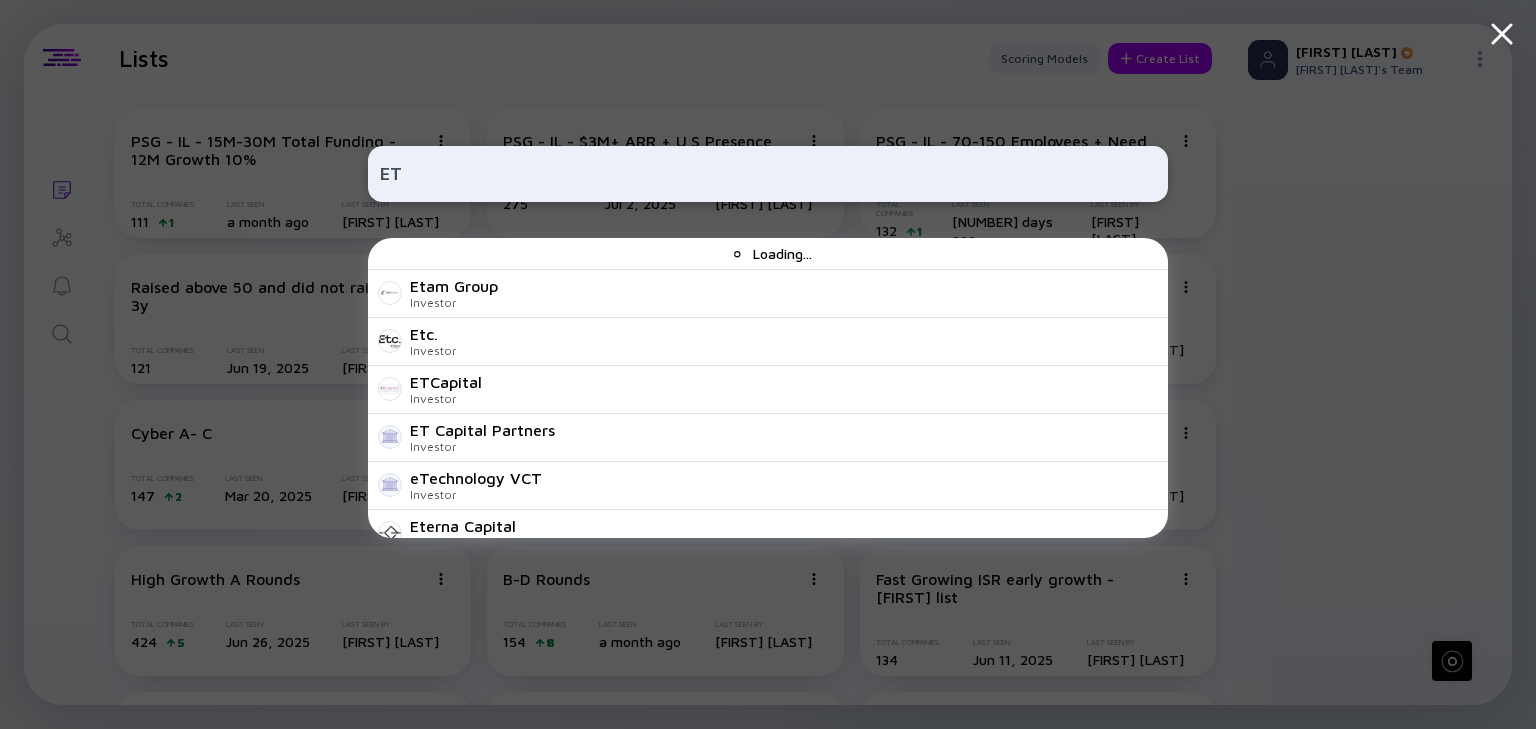 type on "E" 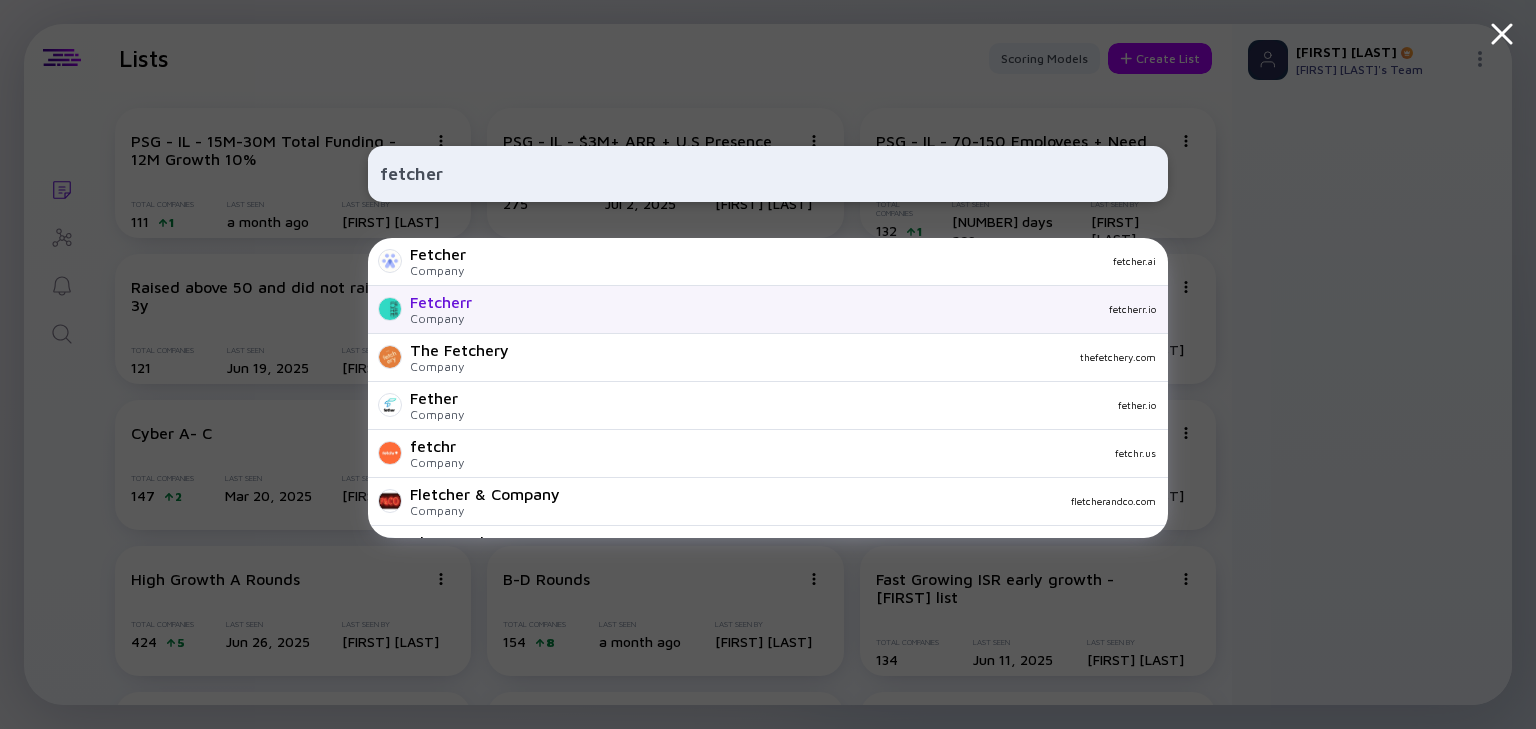 type on "fetcher" 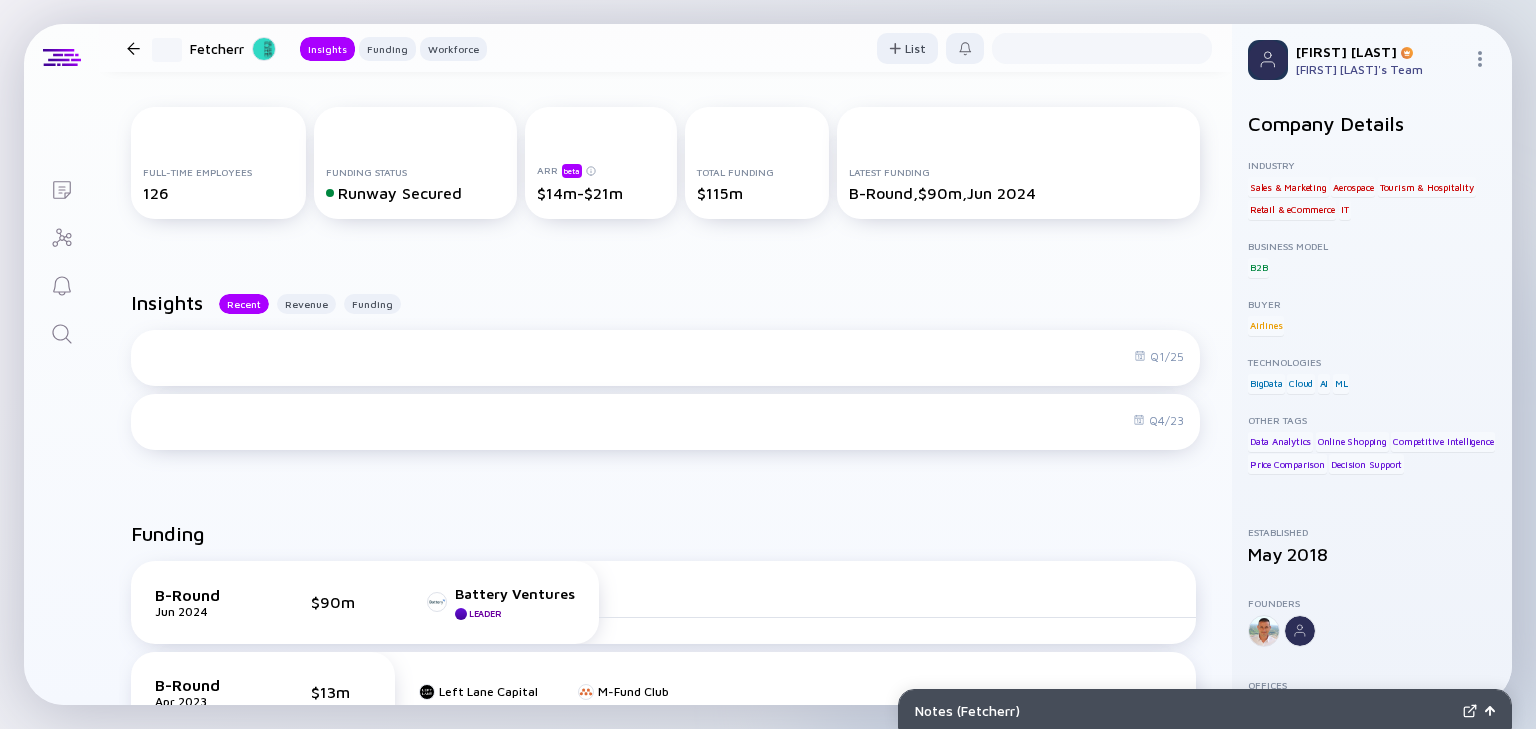 scroll, scrollTop: 400, scrollLeft: 0, axis: vertical 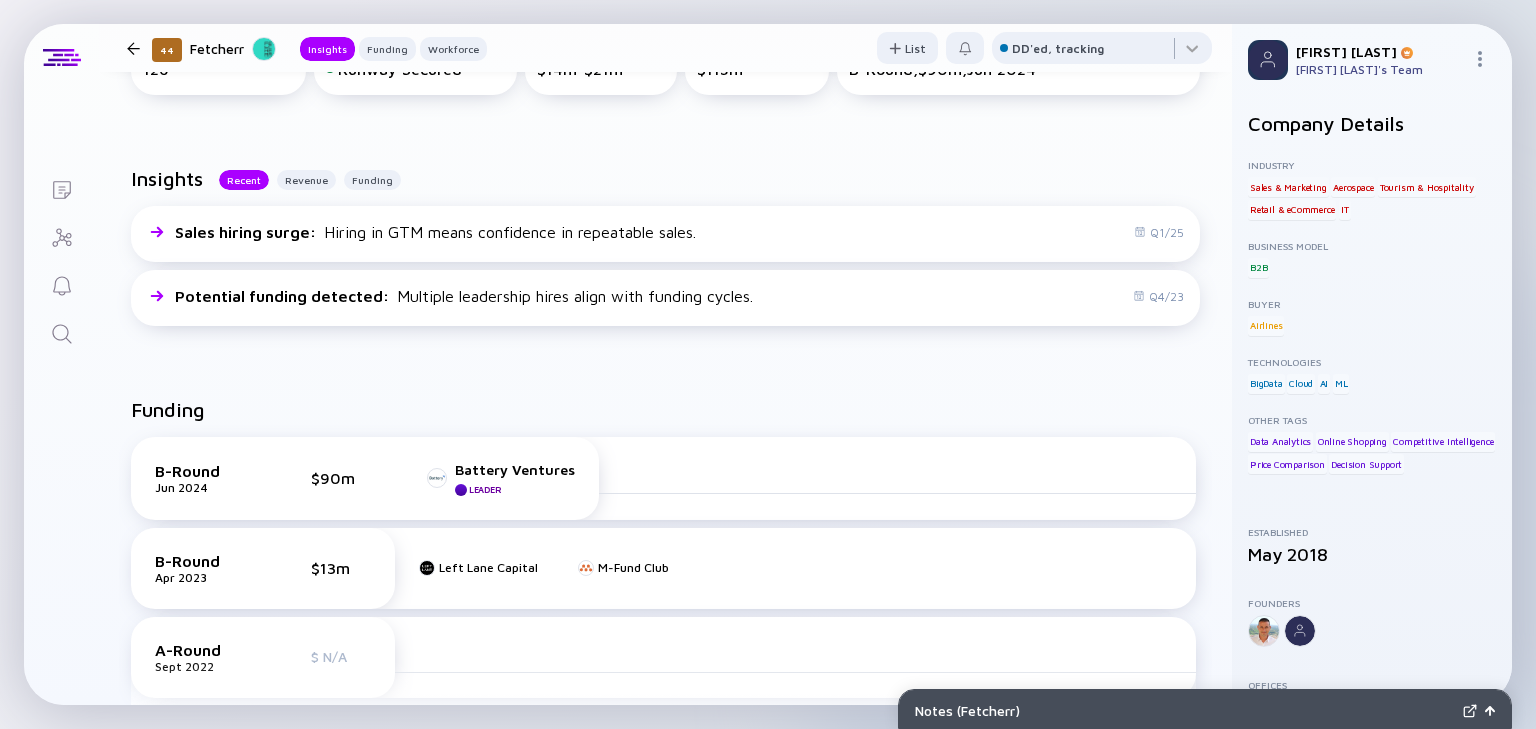 click 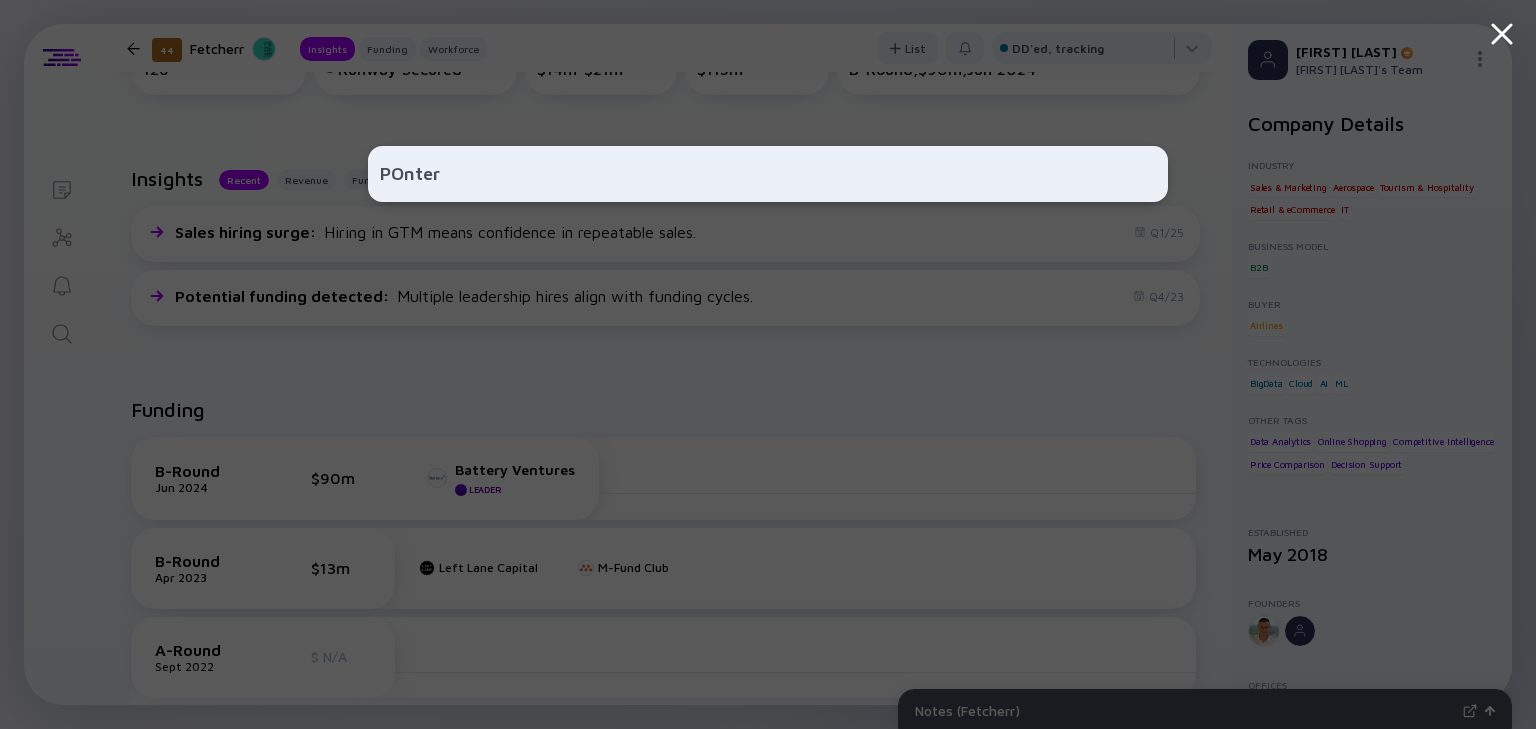 type on "[BRAND]" 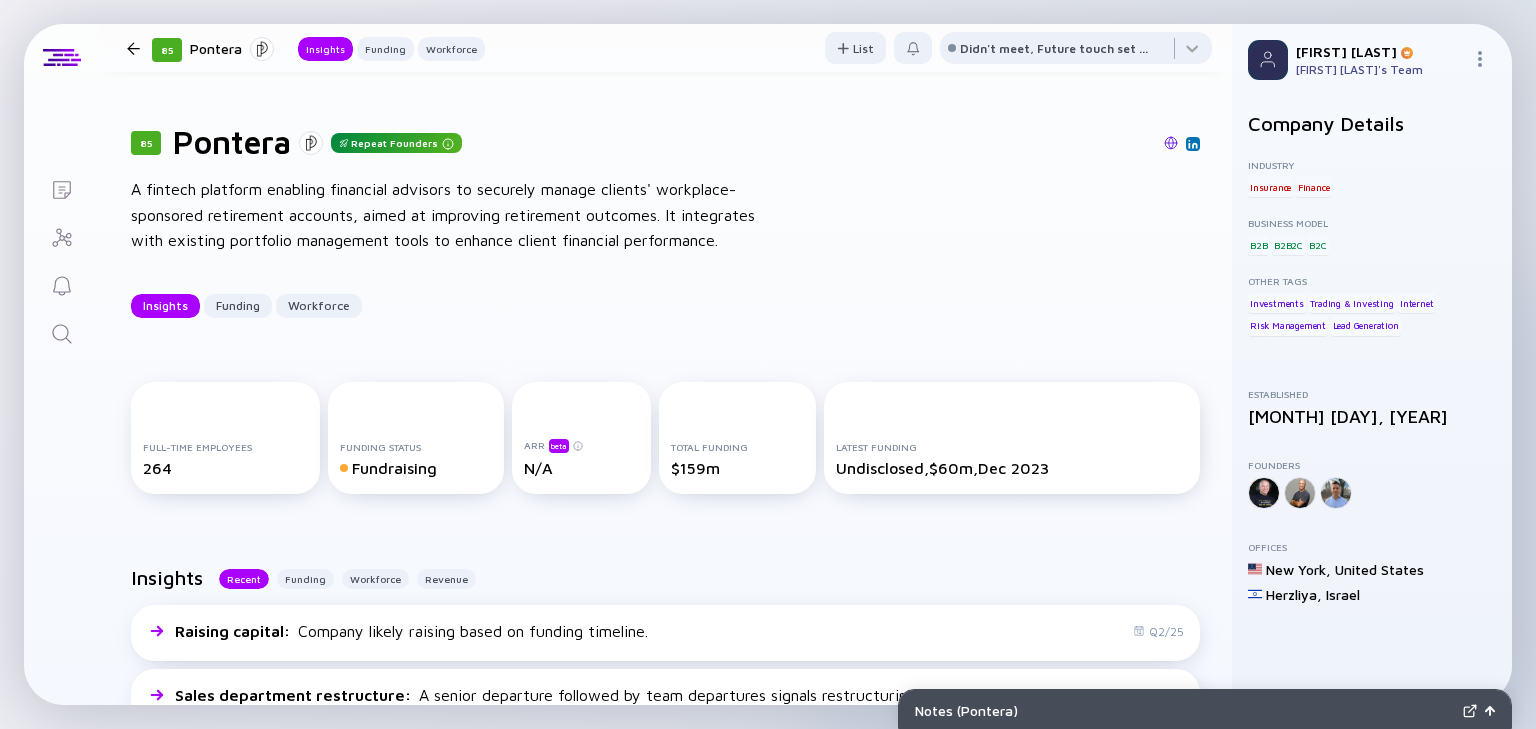 scroll, scrollTop: 0, scrollLeft: 0, axis: both 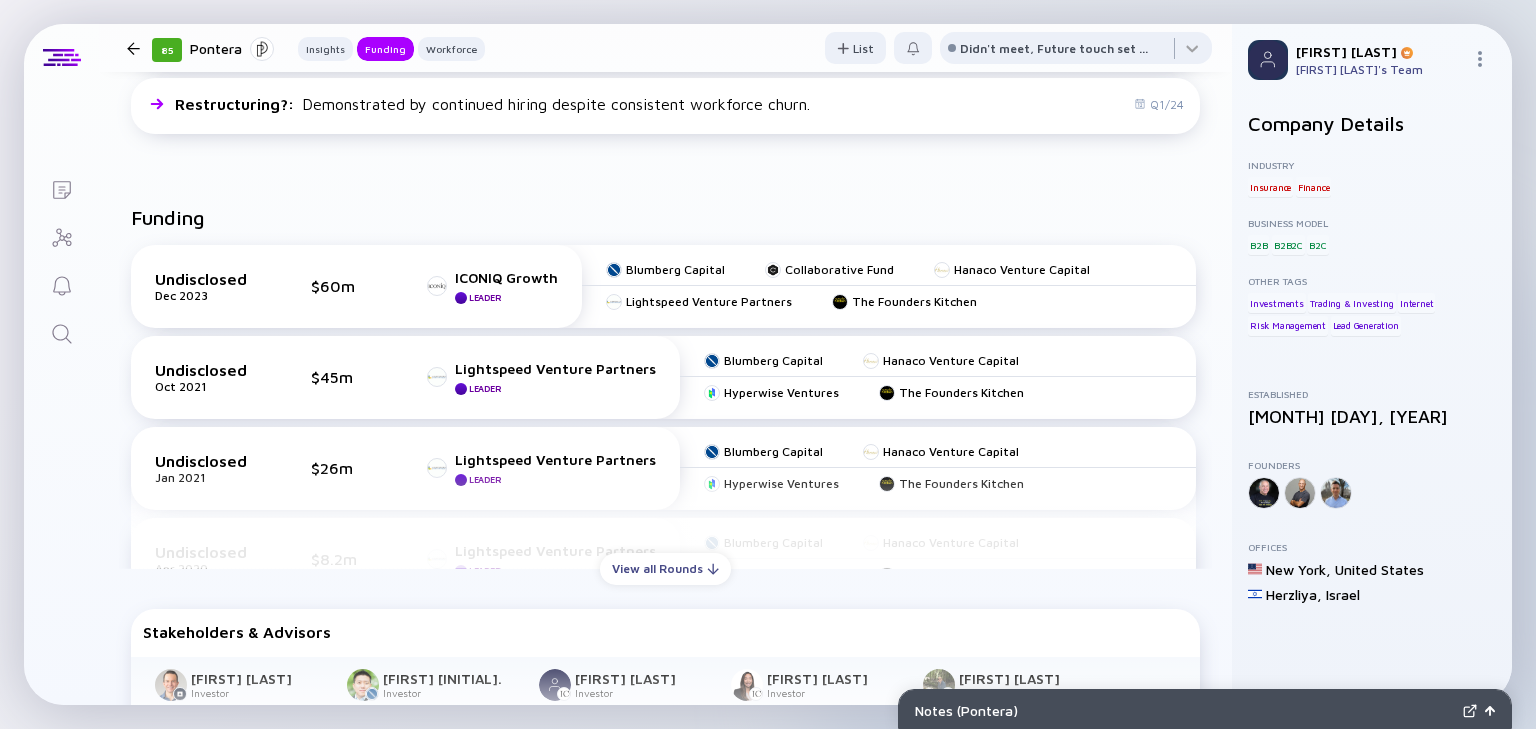 click 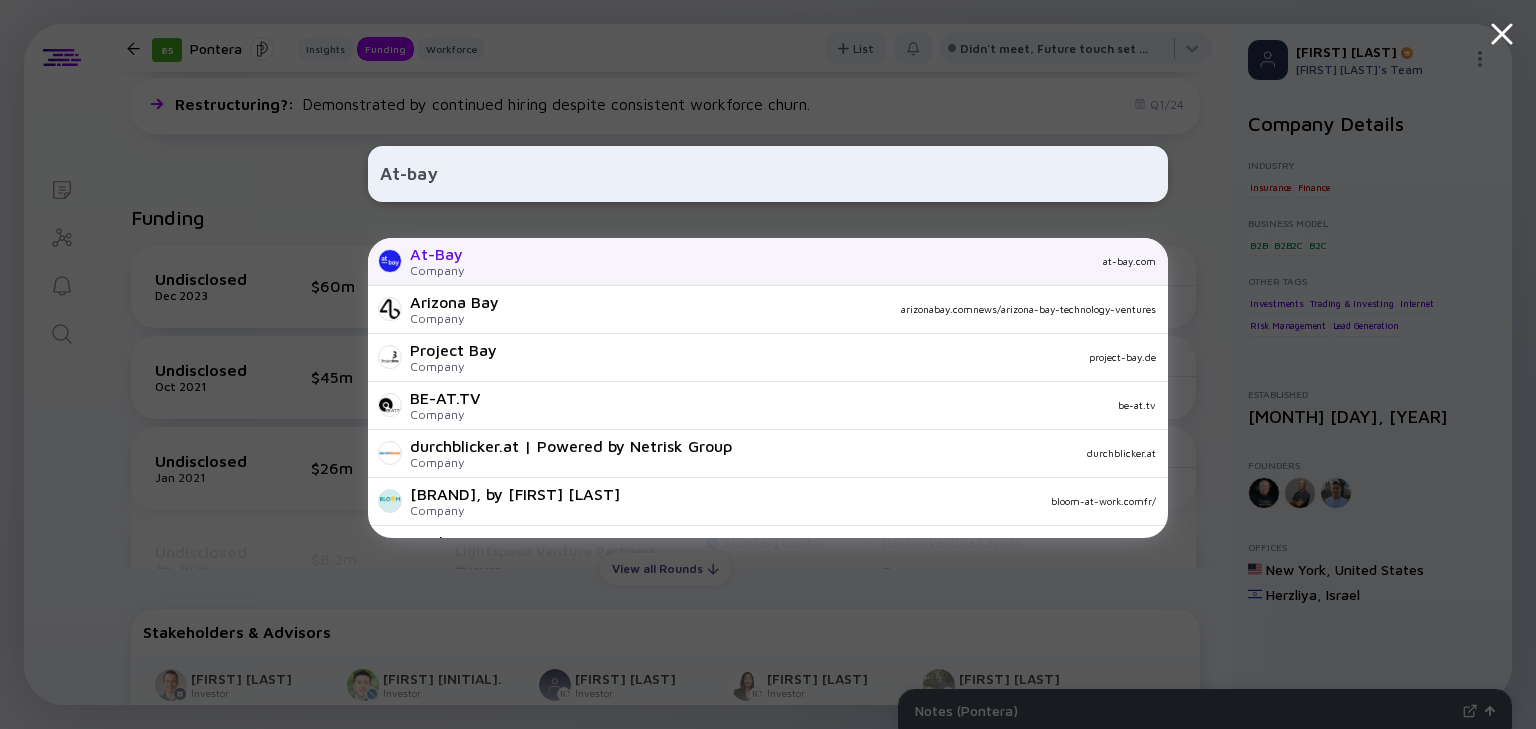 type on "At-bay" 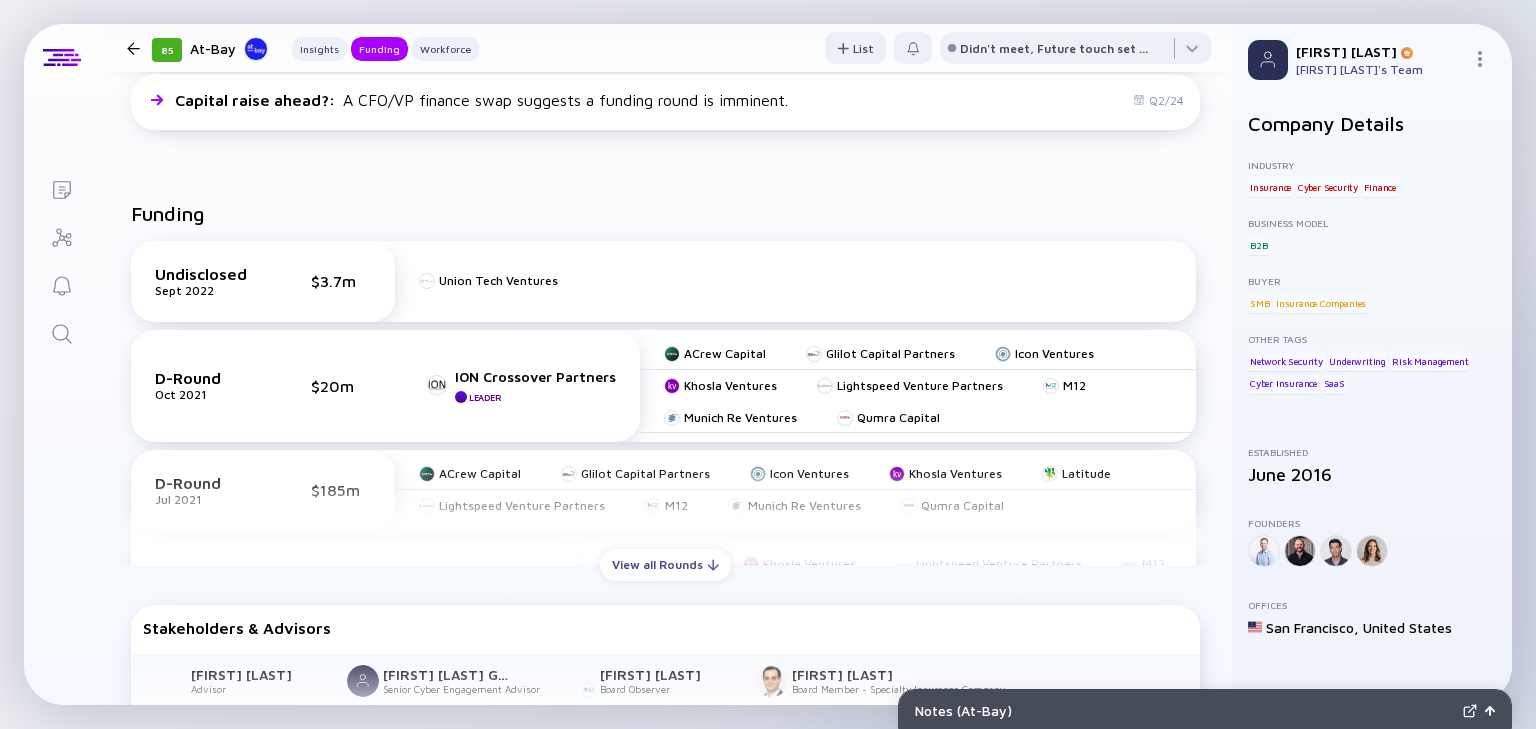 scroll, scrollTop: 640, scrollLeft: 0, axis: vertical 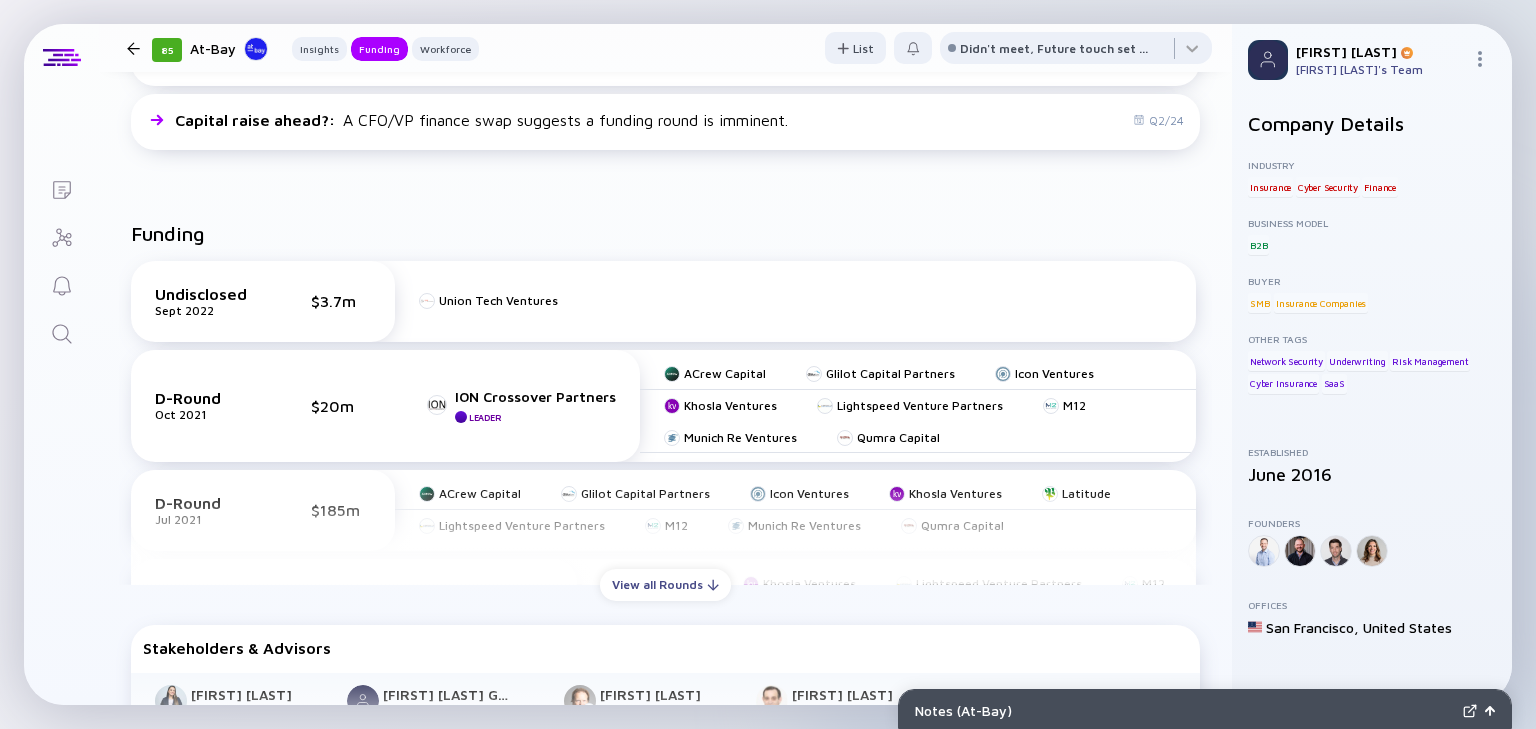 click at bounding box center [133, 48] 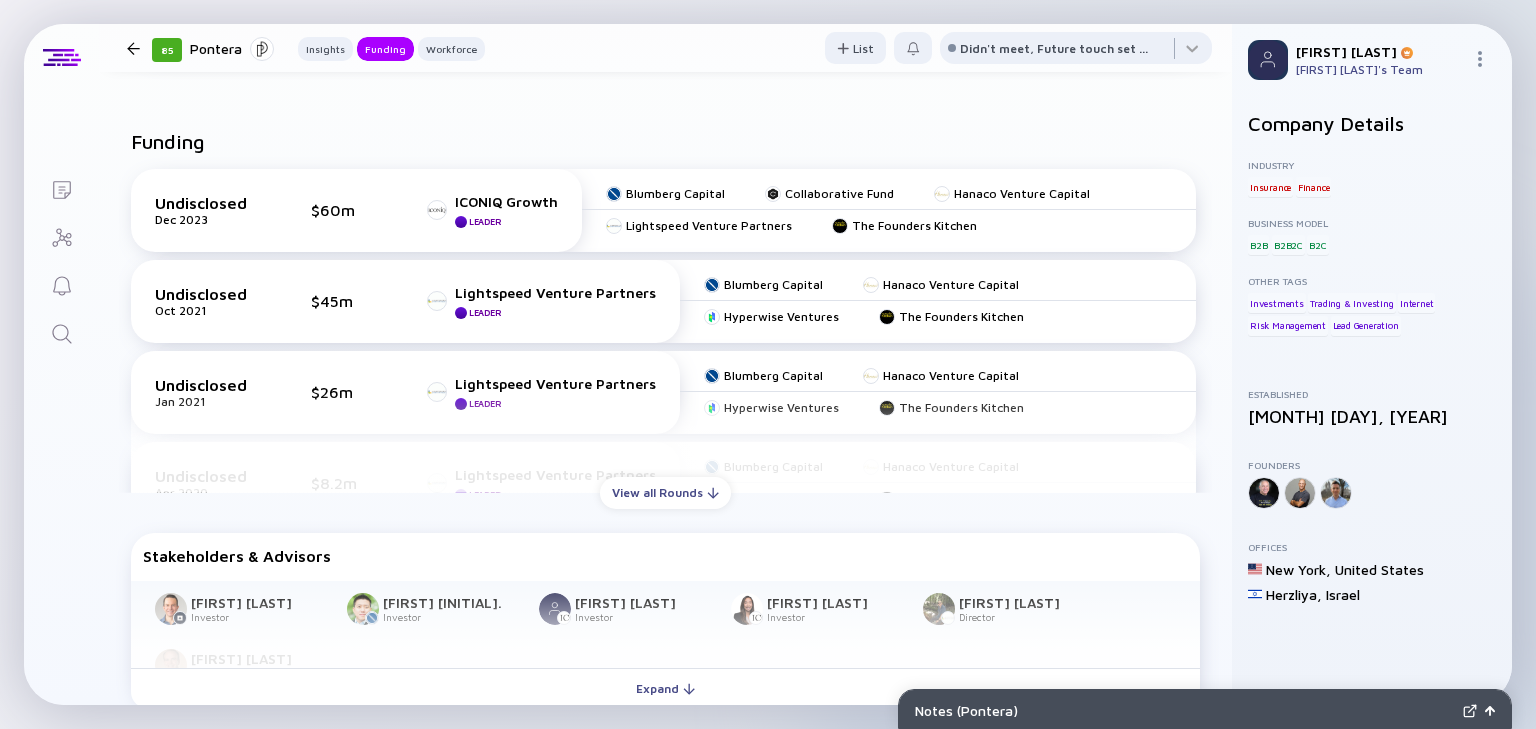 scroll, scrollTop: 800, scrollLeft: 0, axis: vertical 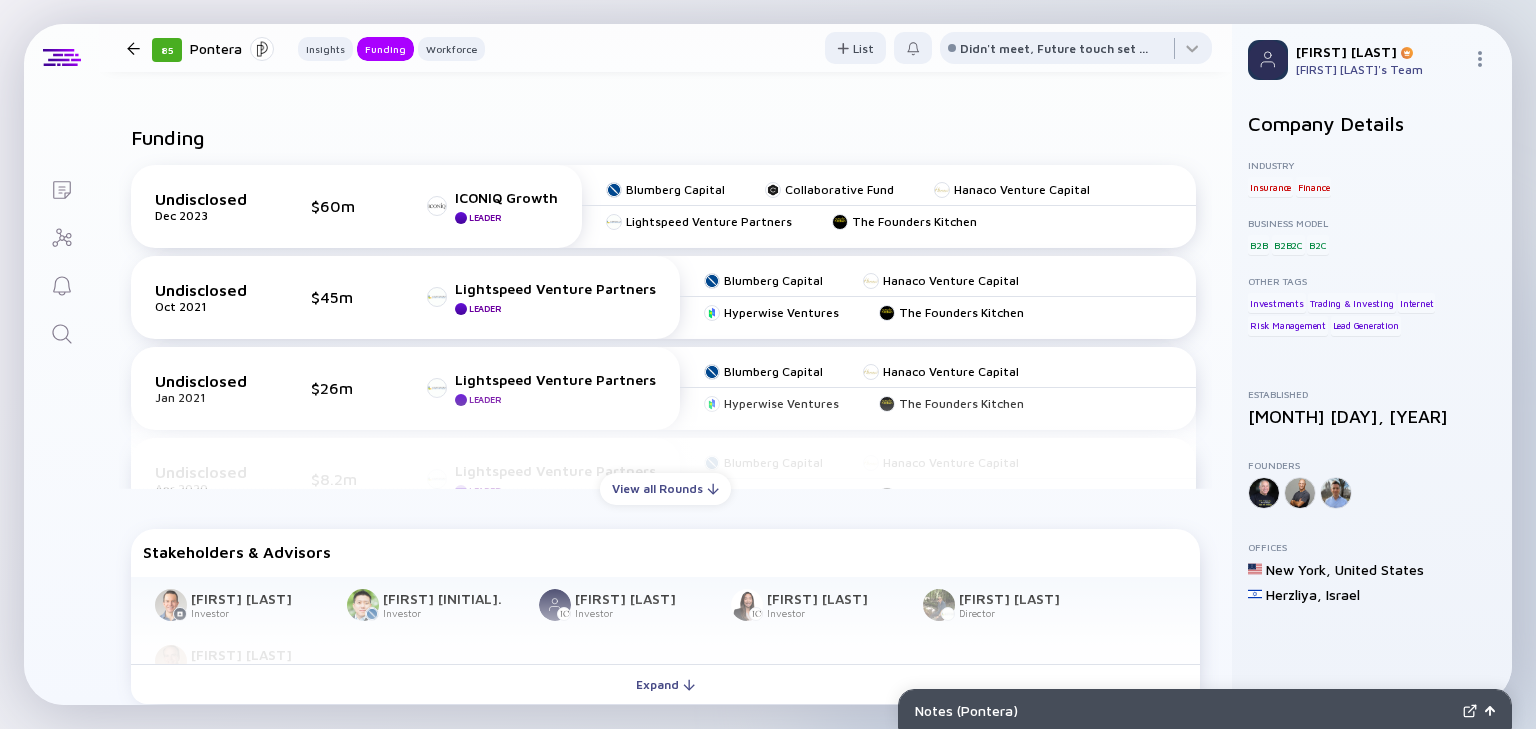 click on "Funding Undisclosed   Dec 2023   $60m ICONIQ Growth Leader Blumberg Capital Collaborative Fund Hanaco Venture Capital Lightspeed Venture Partners The Founders Kitchen Undisclosed   Oct 2021   $45m Lightspeed Venture Partners Leader Blumberg Capital Hanaco Venture Capital Hyperwise Ventures The Founders Kitchen Undisclosed   Jan 2021   $26m Lightspeed Venture Partners Leader Blumberg Capital Hanaco Venture Capital Hyperwise Ventures The Founders Kitchen Undisclosed   Apr 2020   $8.2m Lightspeed Venture Partners Leader Blumberg Capital Hanaco Venture Capital Hyperwise Ventures The Founders Kitchen Undisclosed   Jun 2019   $2.3m The Founders Kitchen Leader Thirdstream Partners Undisclosed   Sept 2016   $7.2m Collaborative Fund Leader Horizons Ventures Undisclosed   Jul 2014   $7.5m Horizons Ventures Leader Blumberg Capital Undisclosed   Jul 2013   $3m Blumberg Capital View all Rounds Stakeholders & Advisors Will Griffith Investor Jimmy Z. Investor Krzysztof Łysy Investor Carolyn Wu Investor Yoni Cheifetz Expand" at bounding box center (665, 419) 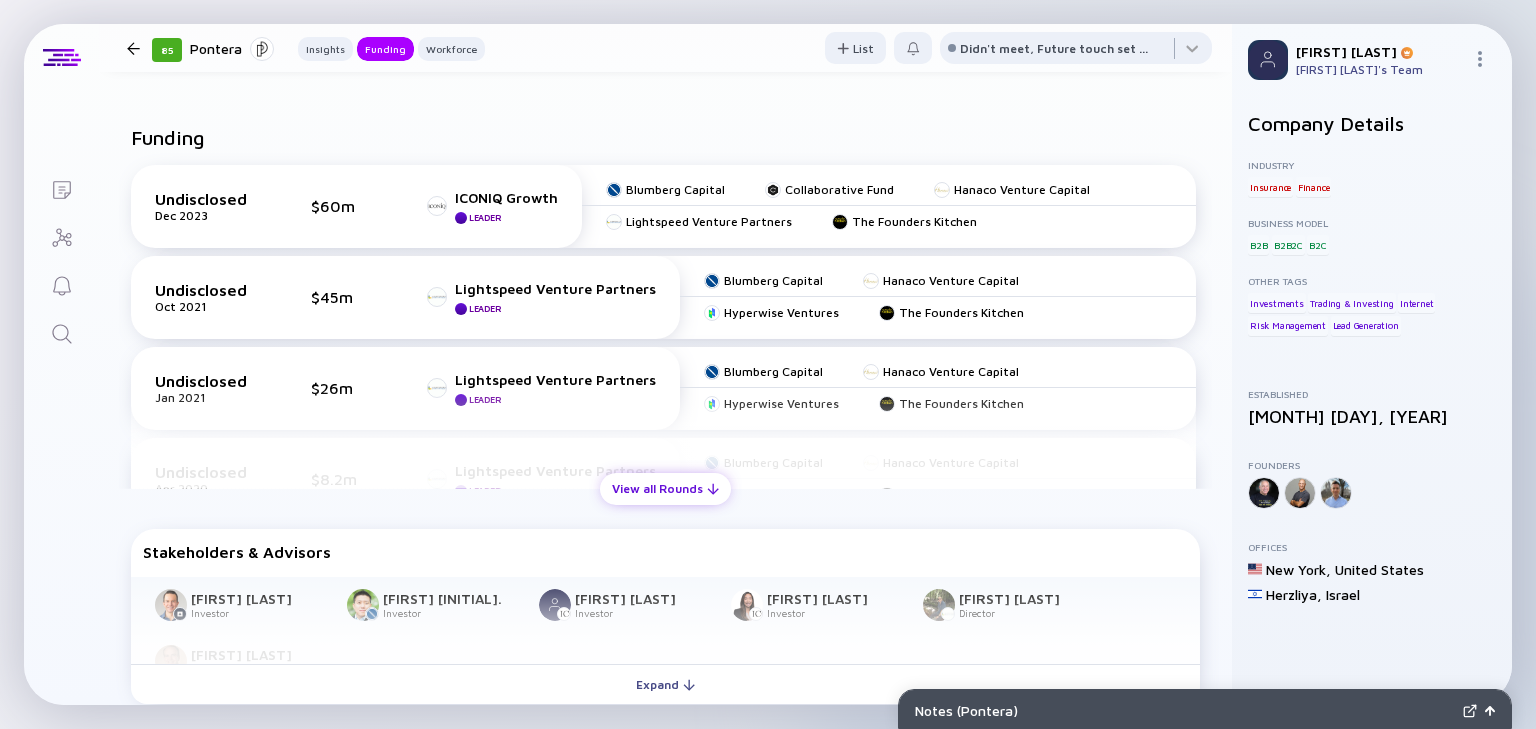 click on "View all Rounds" at bounding box center [665, 488] 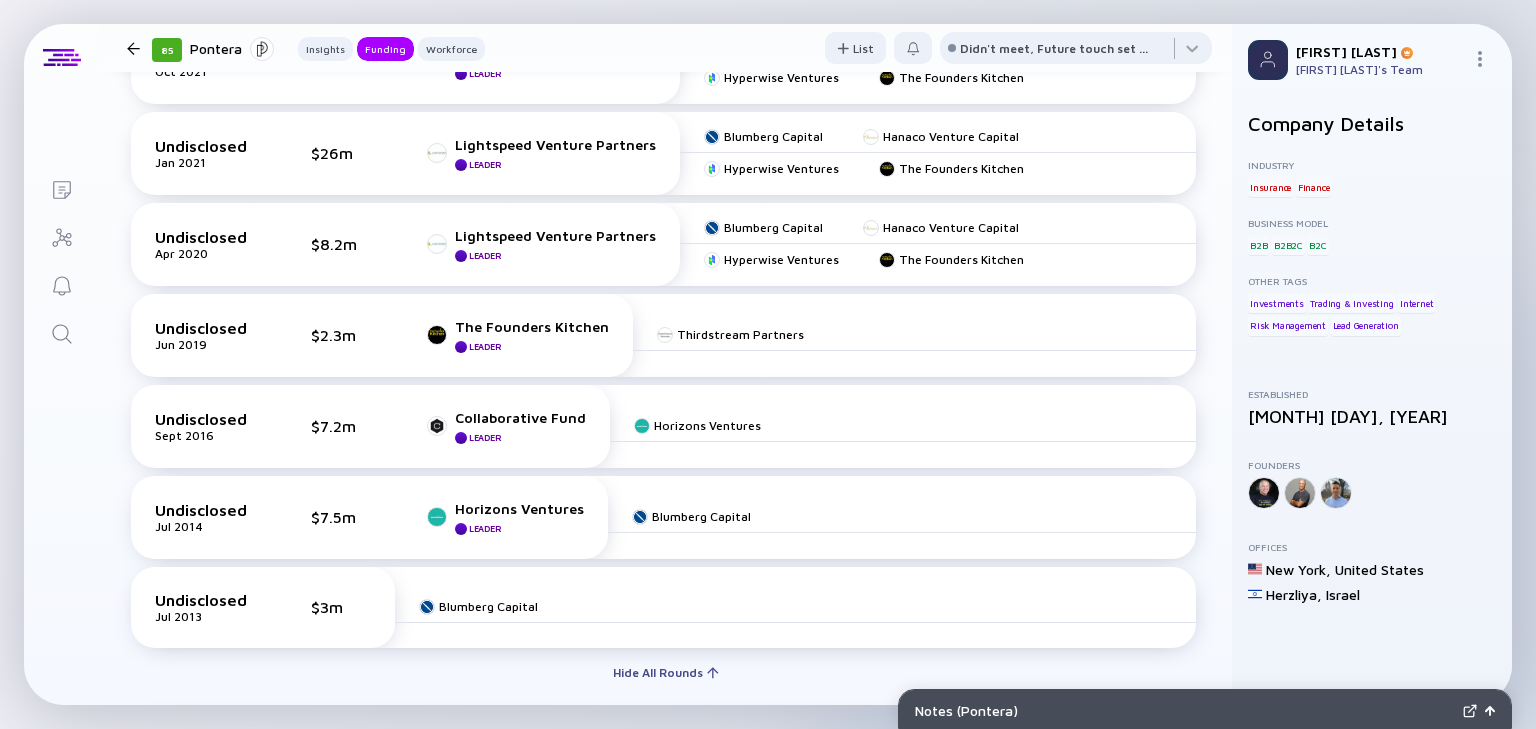 scroll, scrollTop: 1040, scrollLeft: 0, axis: vertical 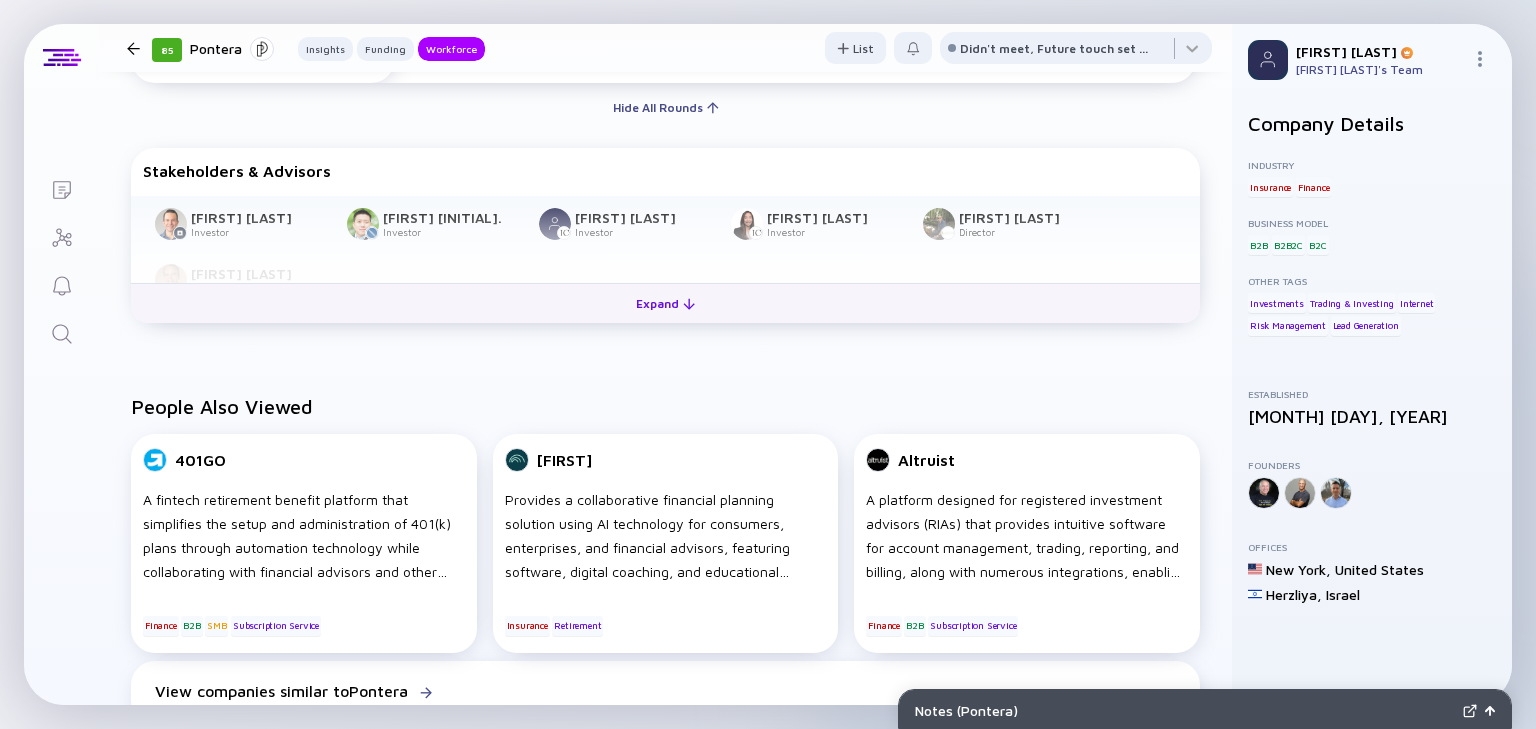 click on "Expand" at bounding box center (665, 303) 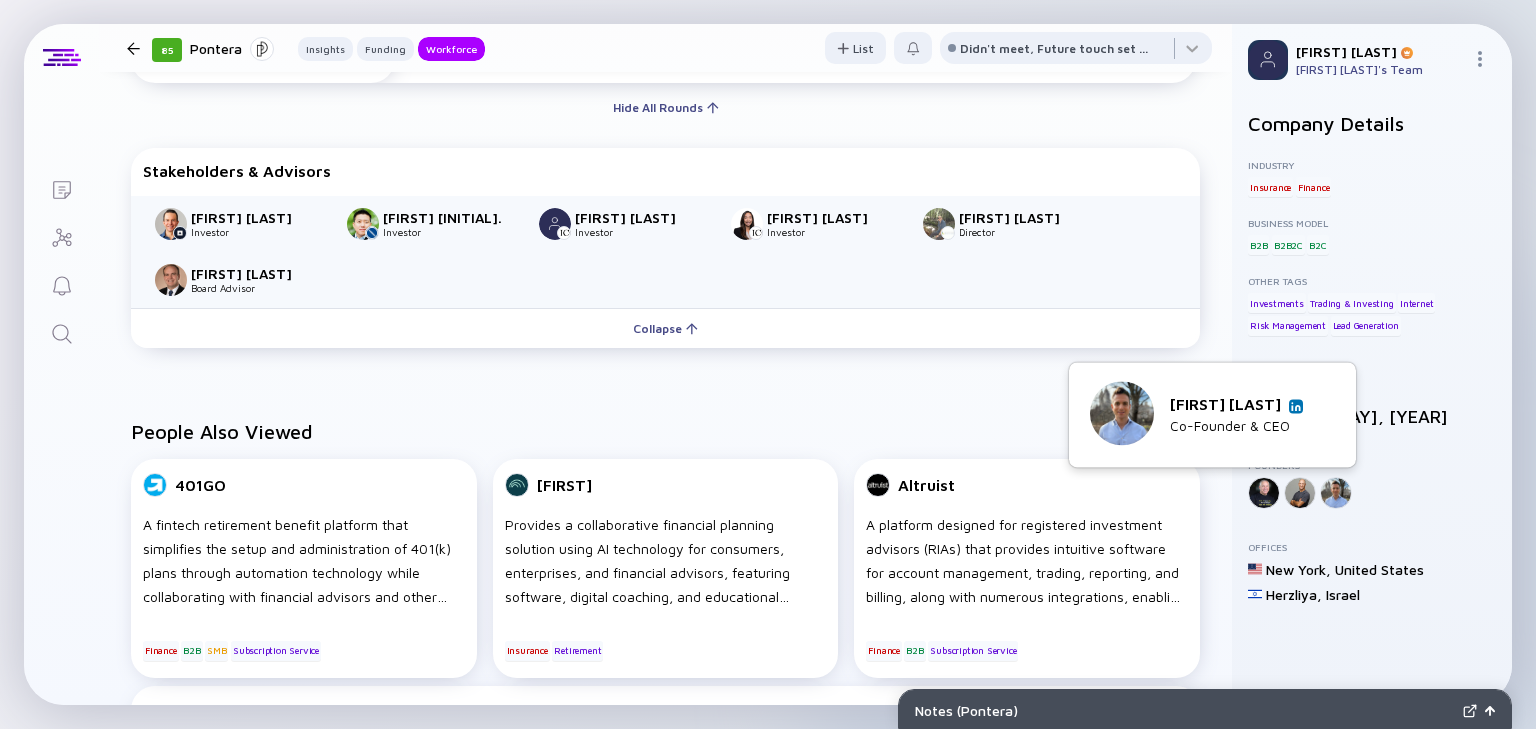 click at bounding box center (1296, 406) 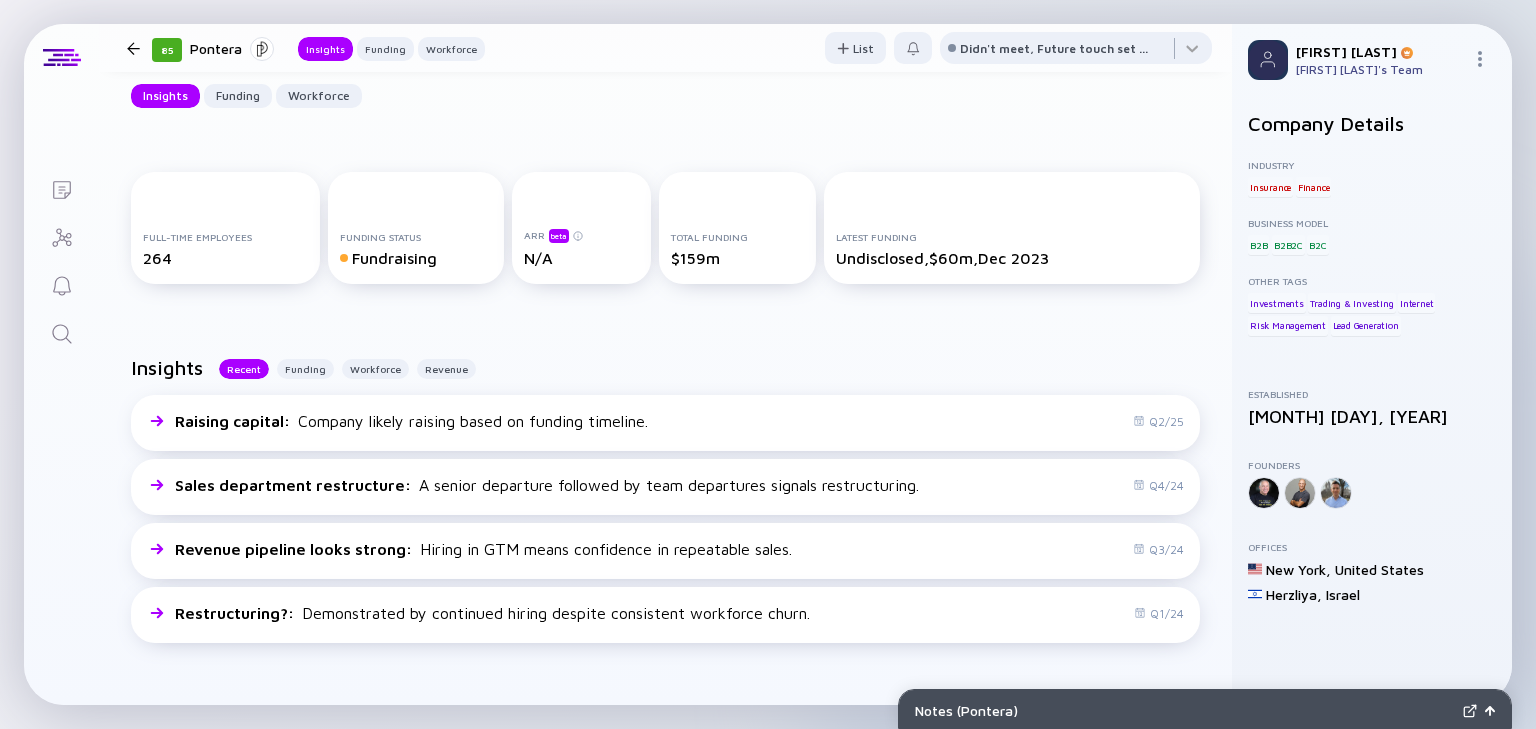 scroll, scrollTop: 240, scrollLeft: 0, axis: vertical 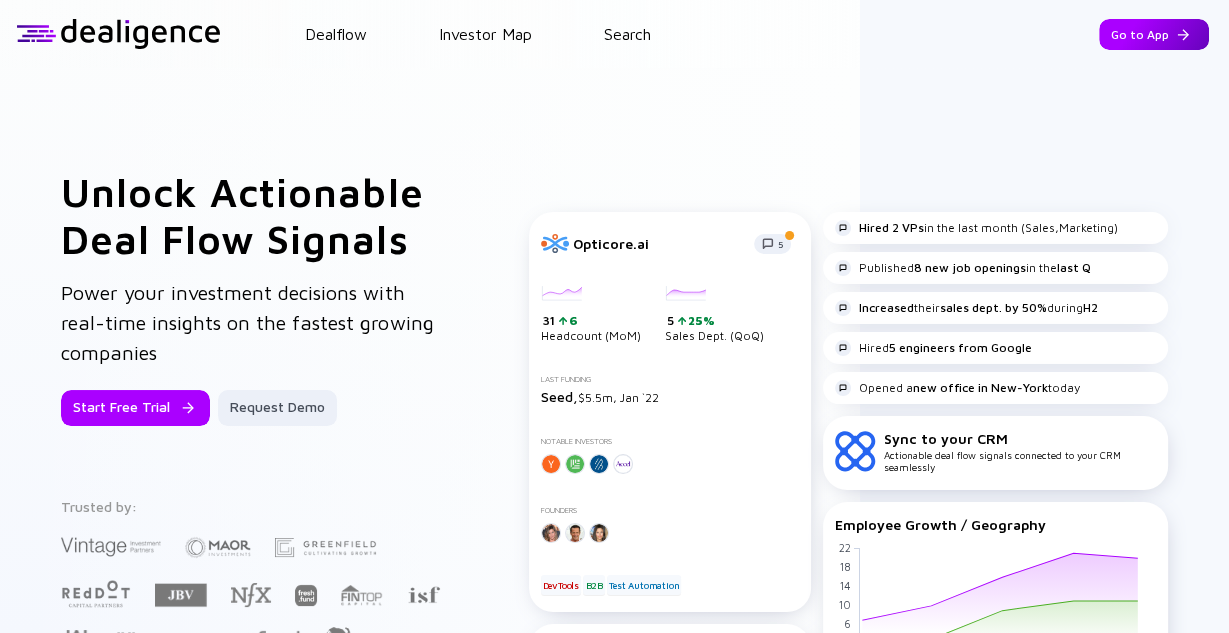 click on "Go to App" at bounding box center [1154, 34] 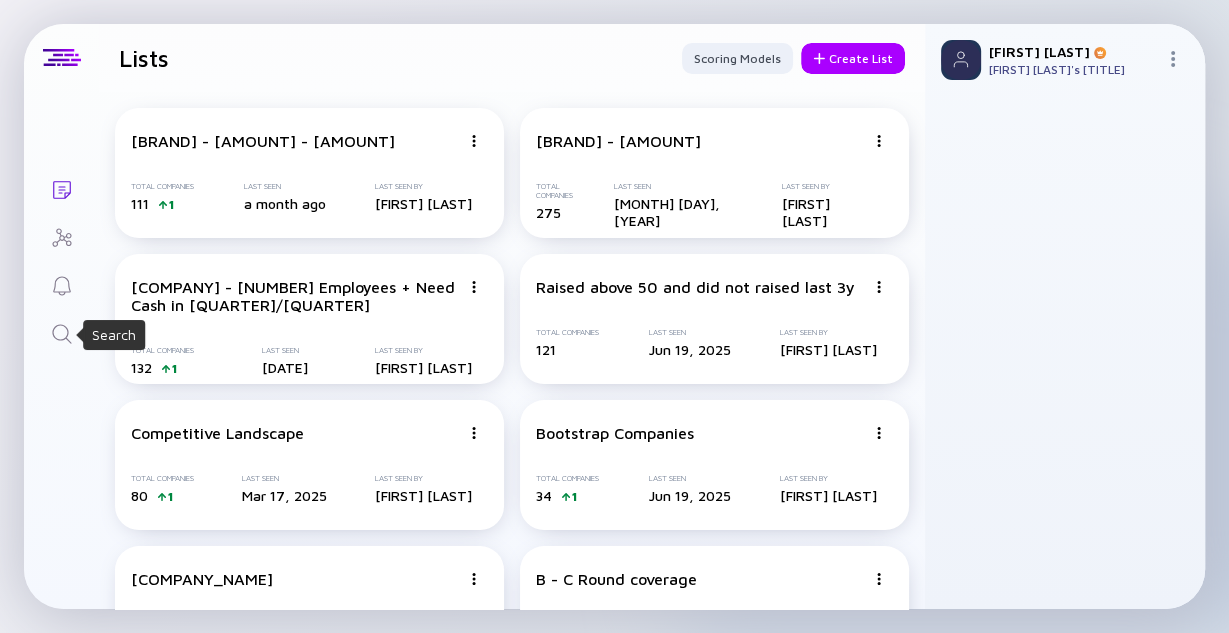 click 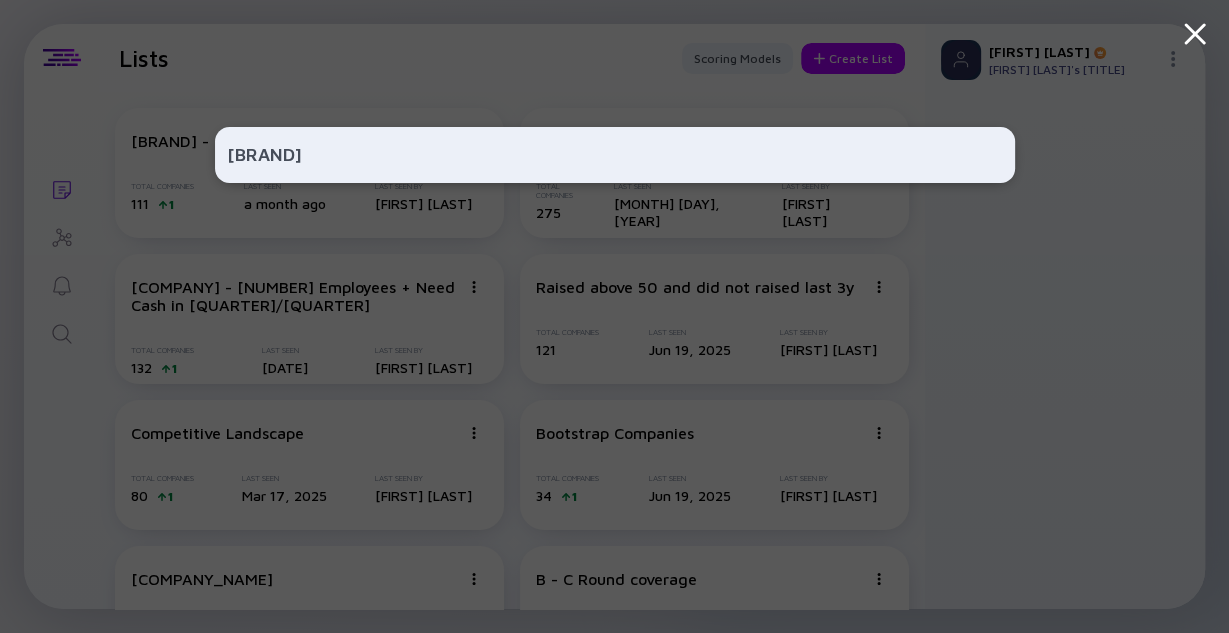 type on "[BRAND]" 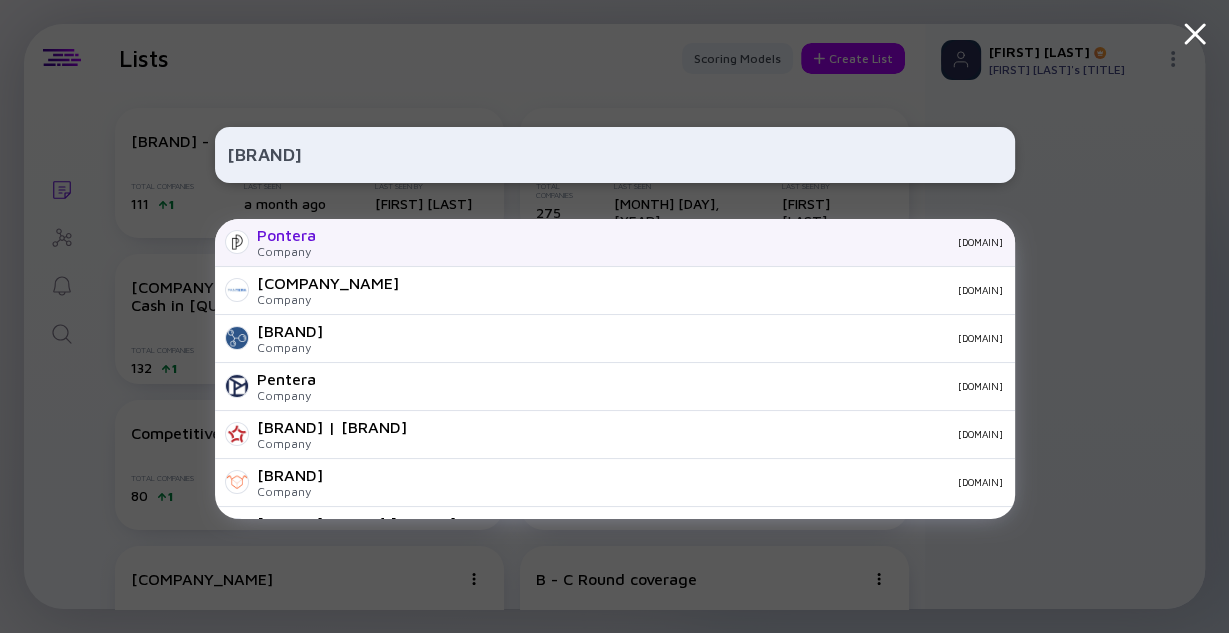 click on "Pontera" at bounding box center [286, 235] 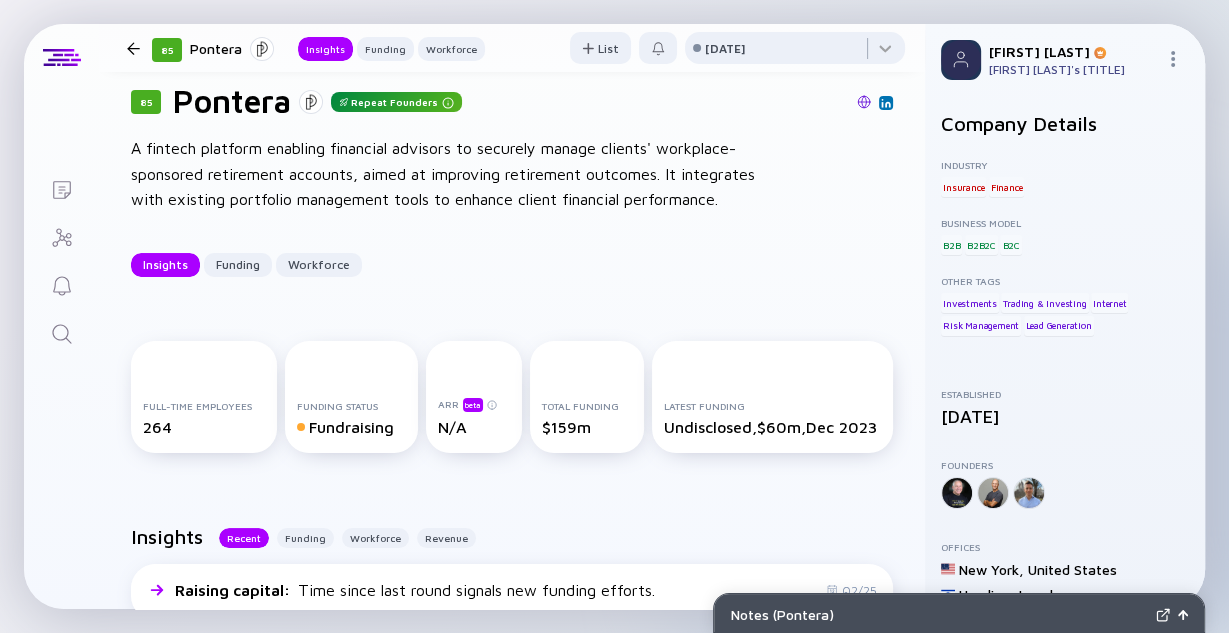scroll, scrollTop: 0, scrollLeft: 0, axis: both 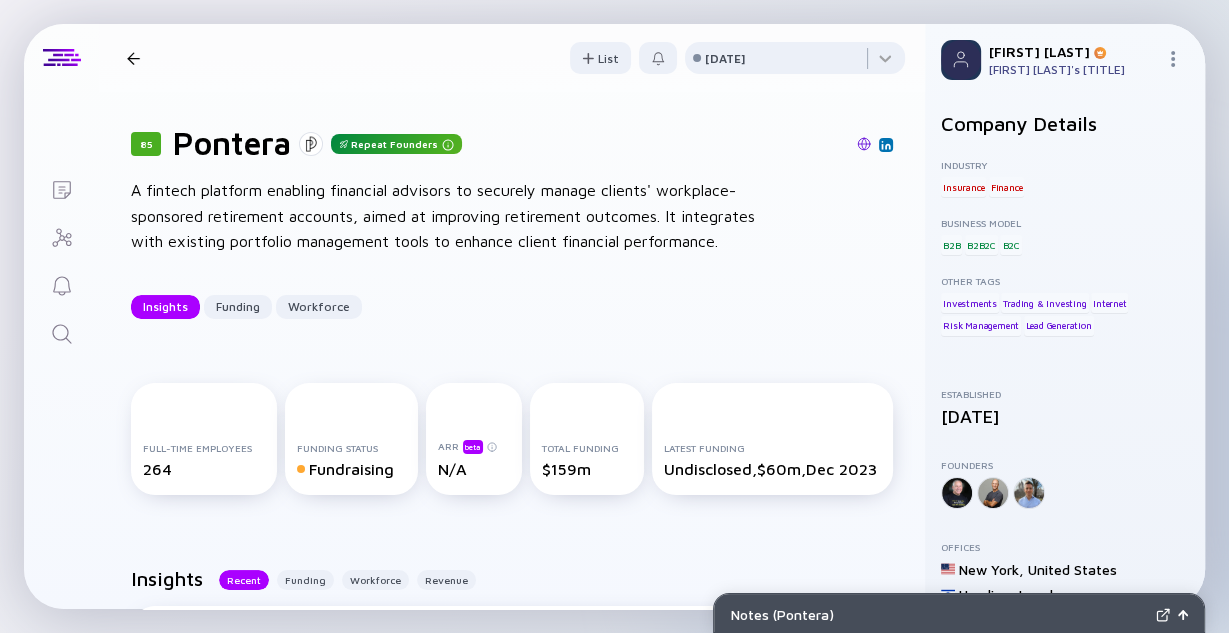 click at bounding box center (864, 145) 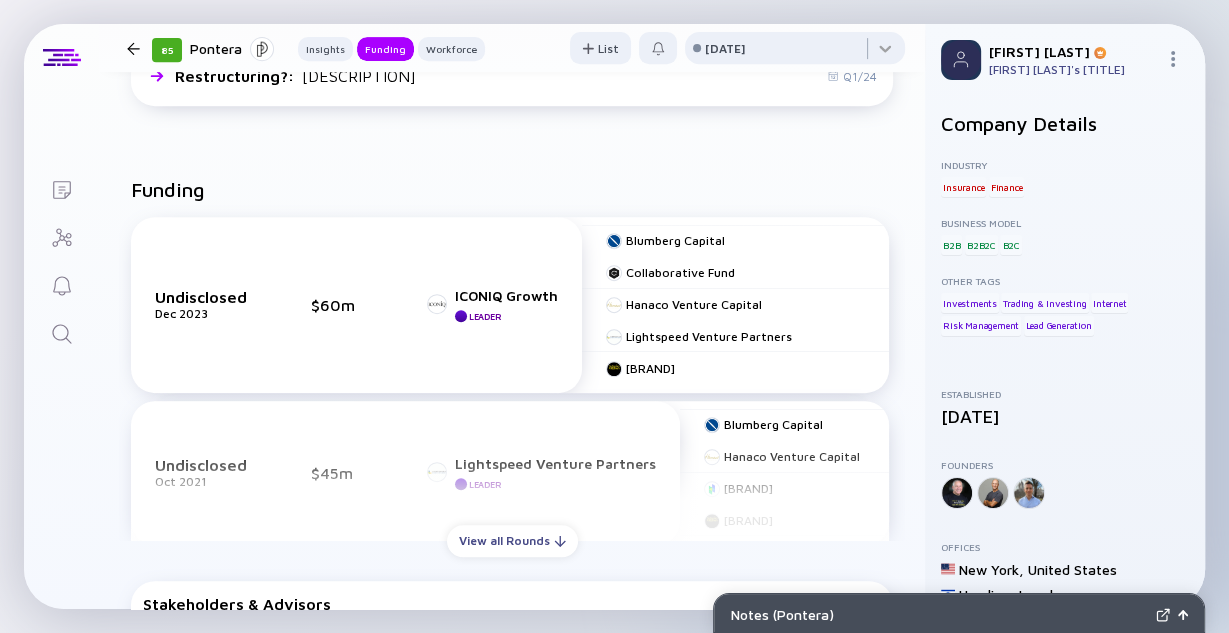 scroll, scrollTop: 910, scrollLeft: 0, axis: vertical 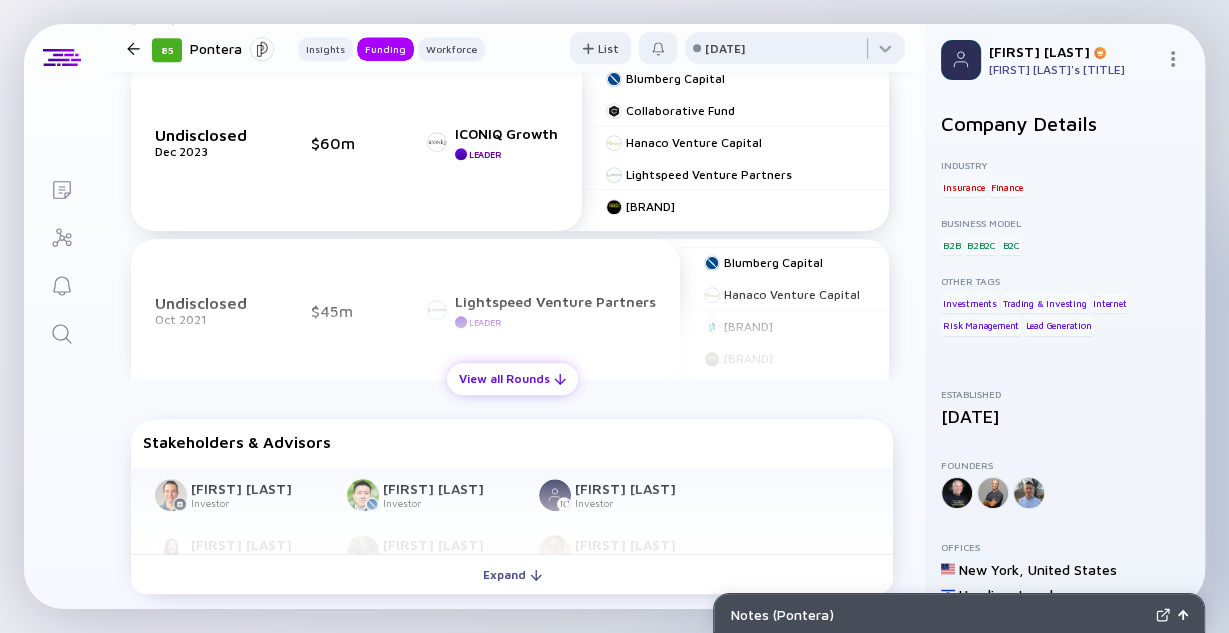 click on "View all Rounds" at bounding box center (512, 378) 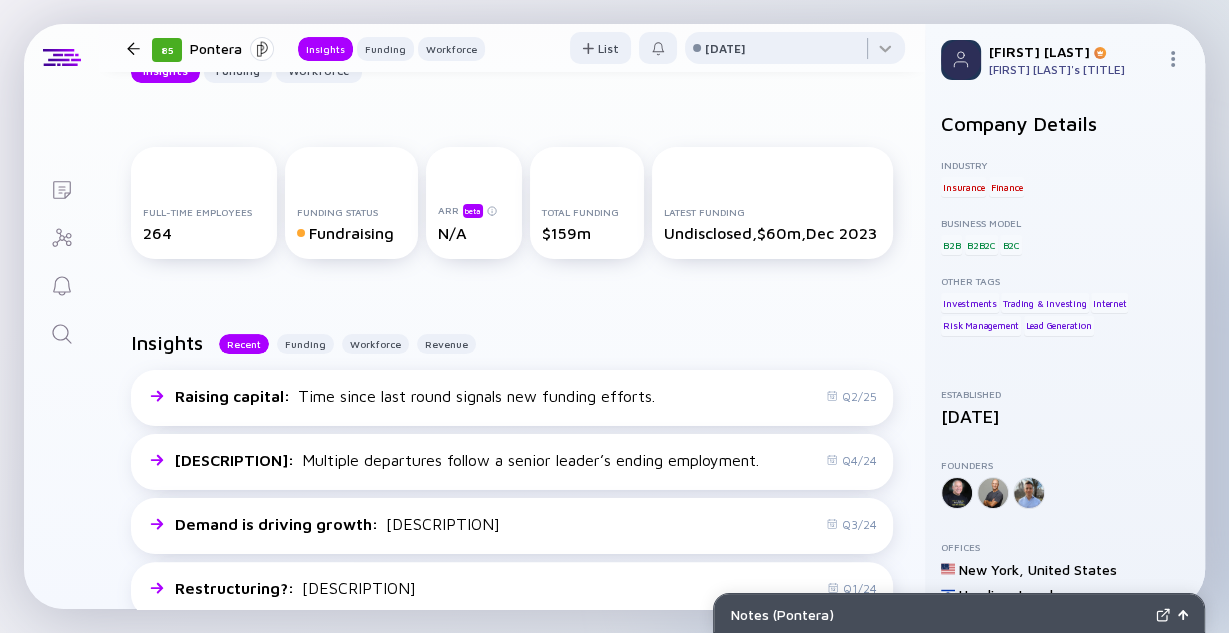 scroll, scrollTop: 0, scrollLeft: 0, axis: both 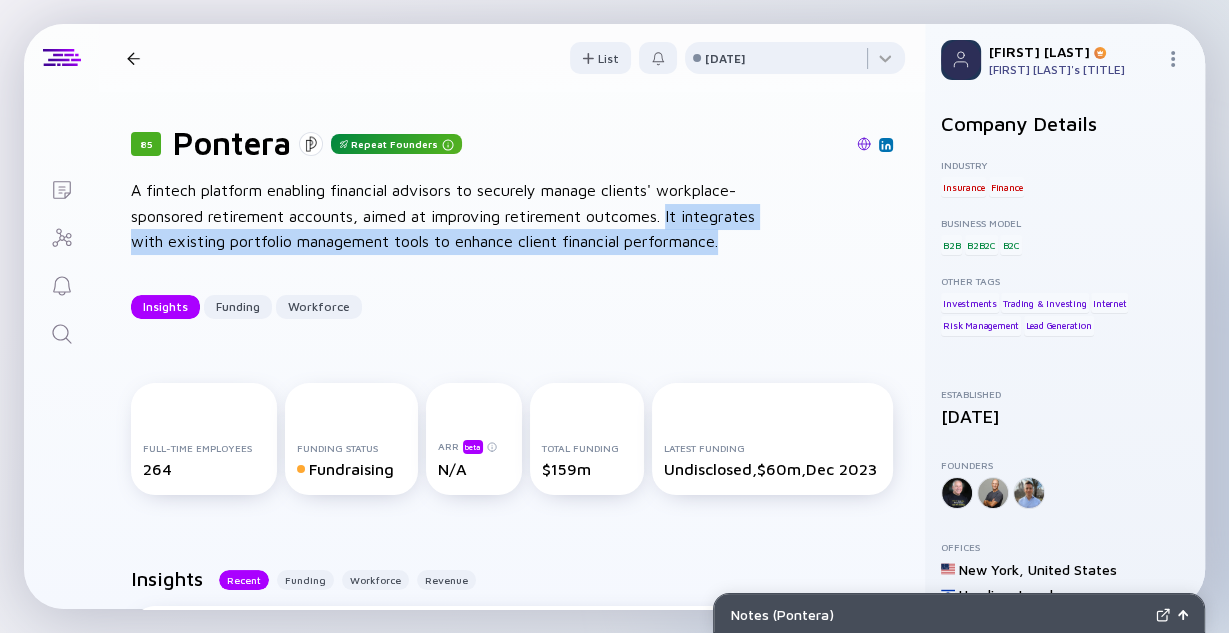 drag, startPoint x: 668, startPoint y: 214, endPoint x: 728, endPoint y: 252, distance: 71.021126 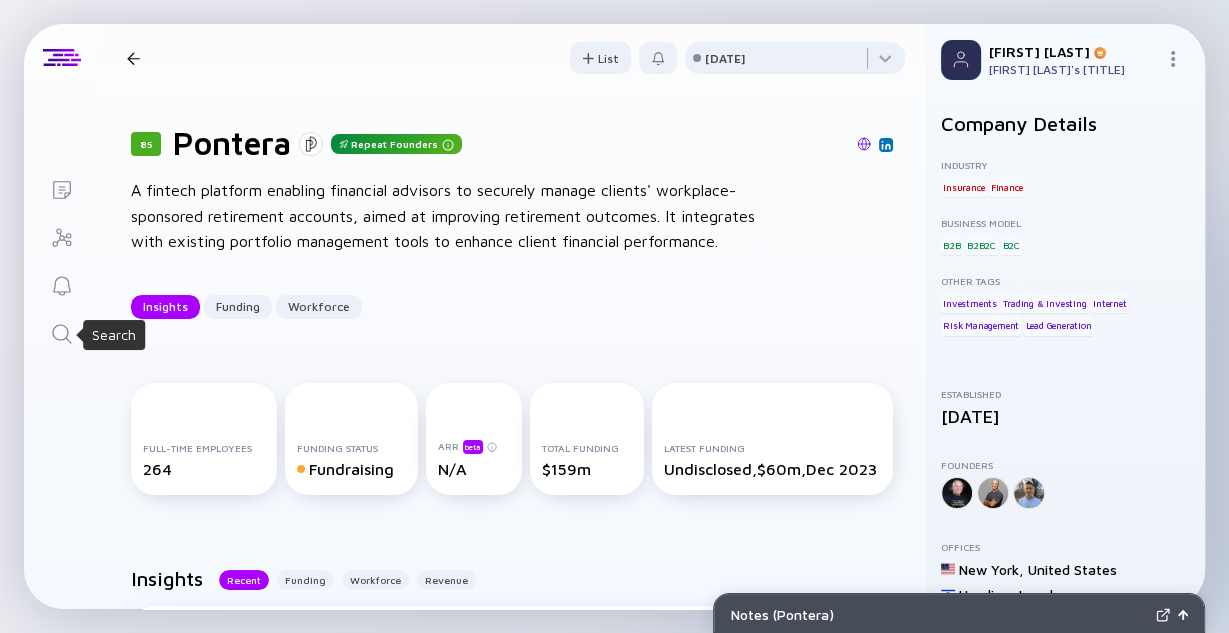 click 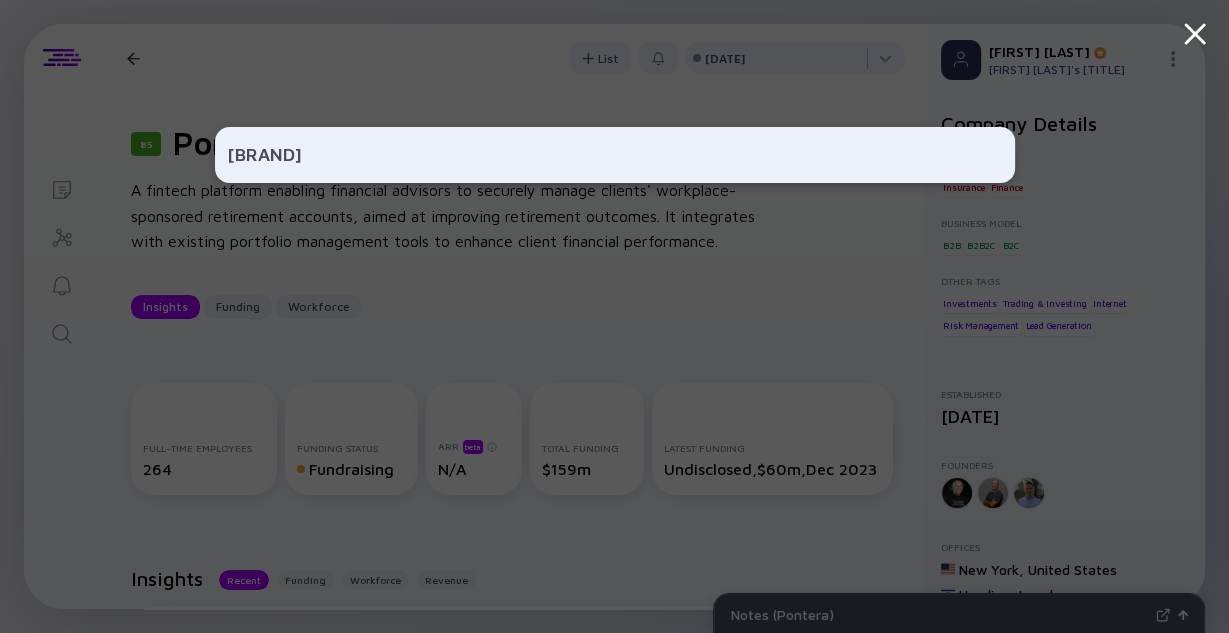 type on "At-bay" 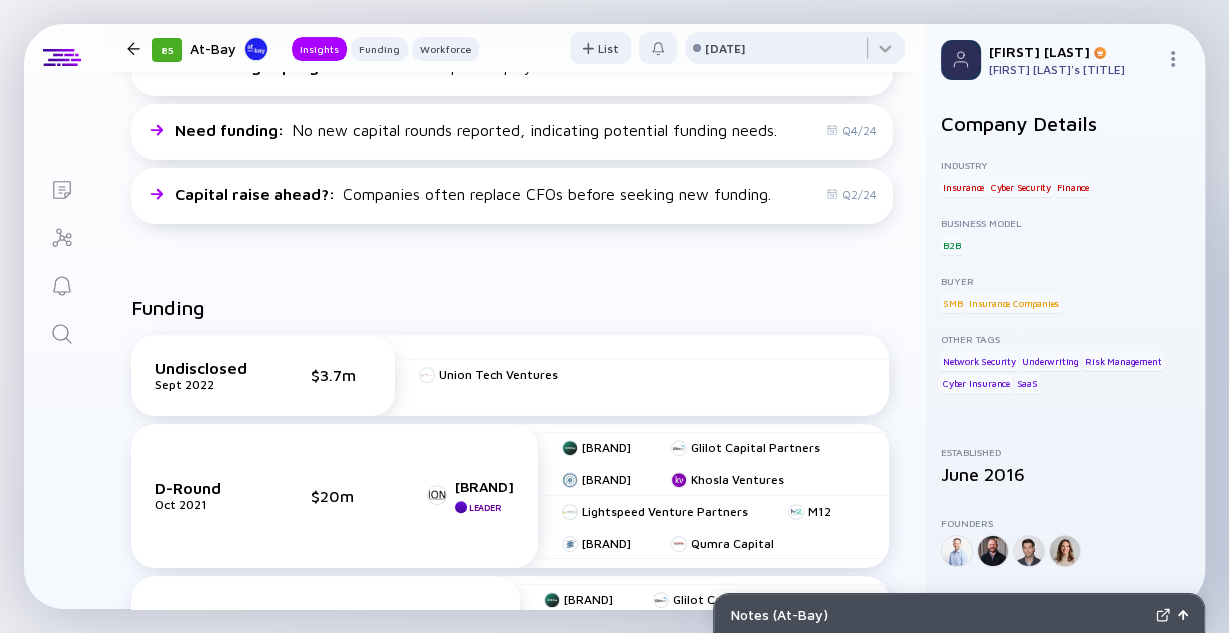 scroll, scrollTop: 0, scrollLeft: 0, axis: both 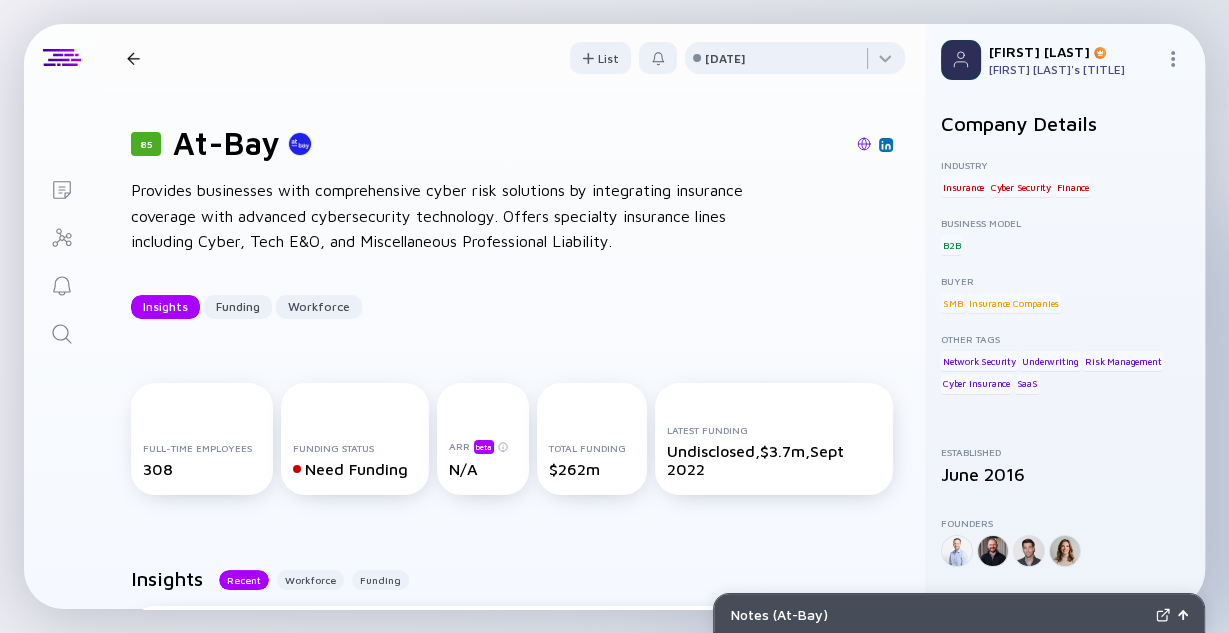 click at bounding box center (61, 332) 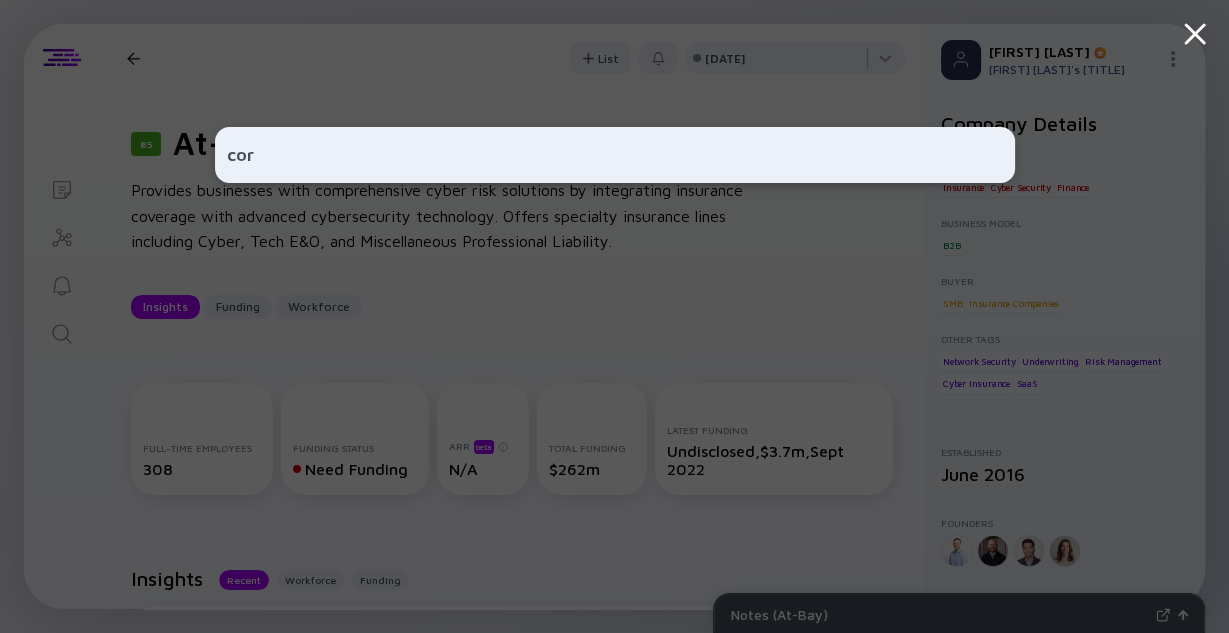 type on "coro" 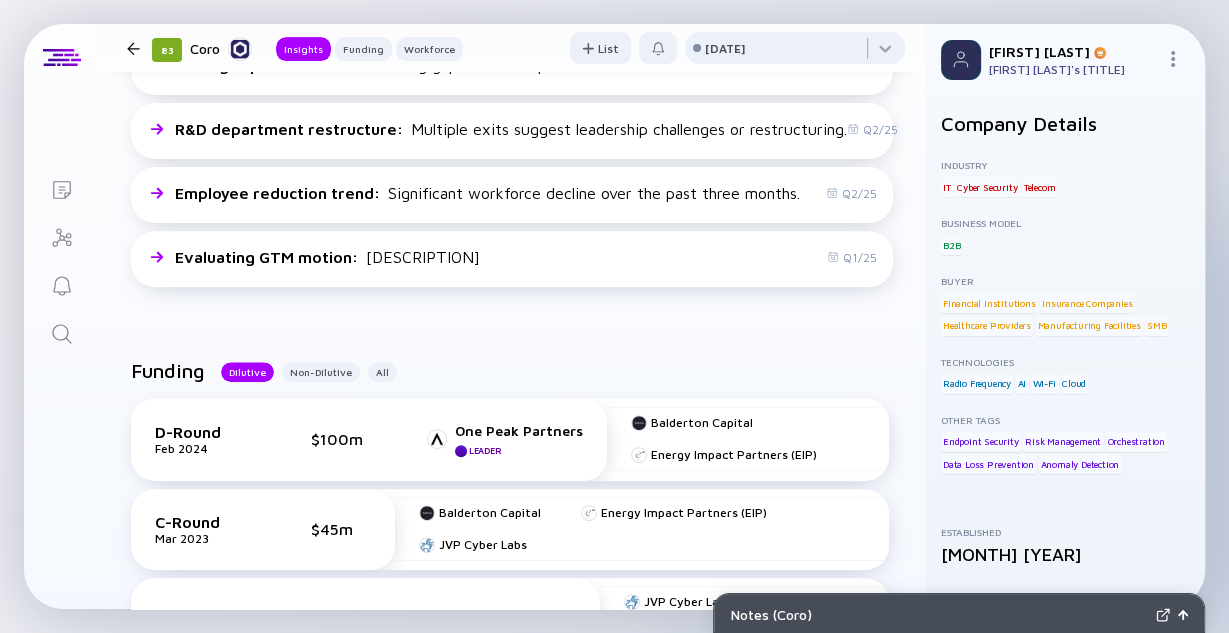 scroll, scrollTop: 593, scrollLeft: 0, axis: vertical 